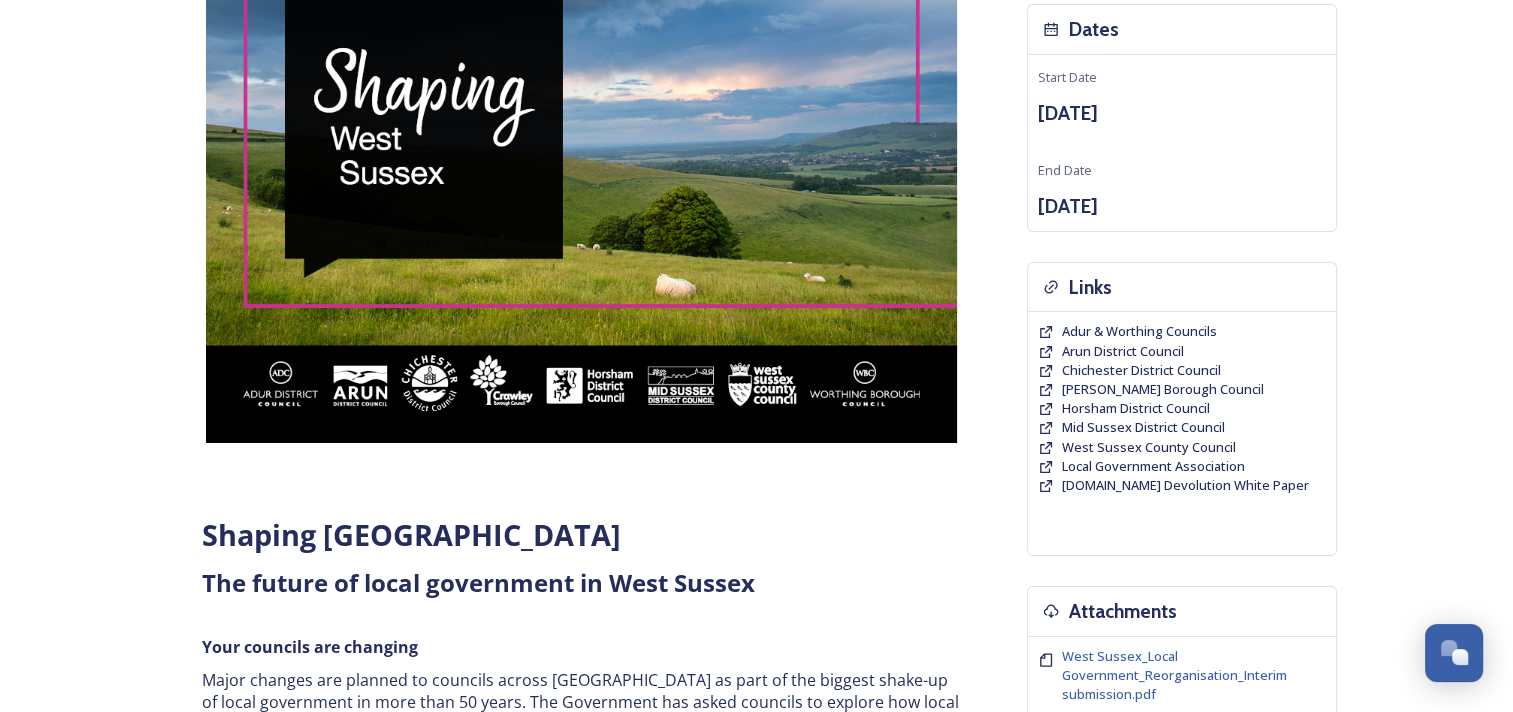 scroll, scrollTop: 136, scrollLeft: 0, axis: vertical 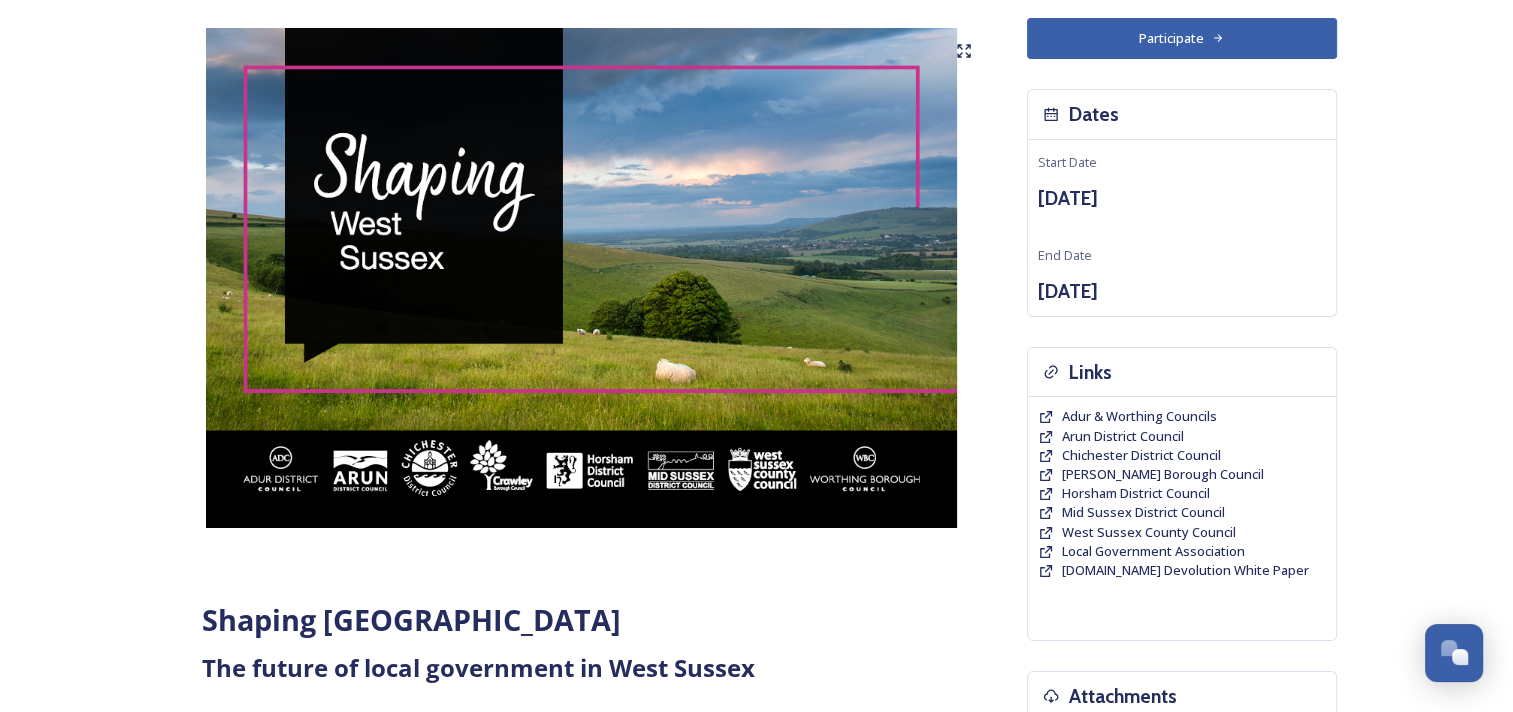 click on "Participate" at bounding box center (1182, 38) 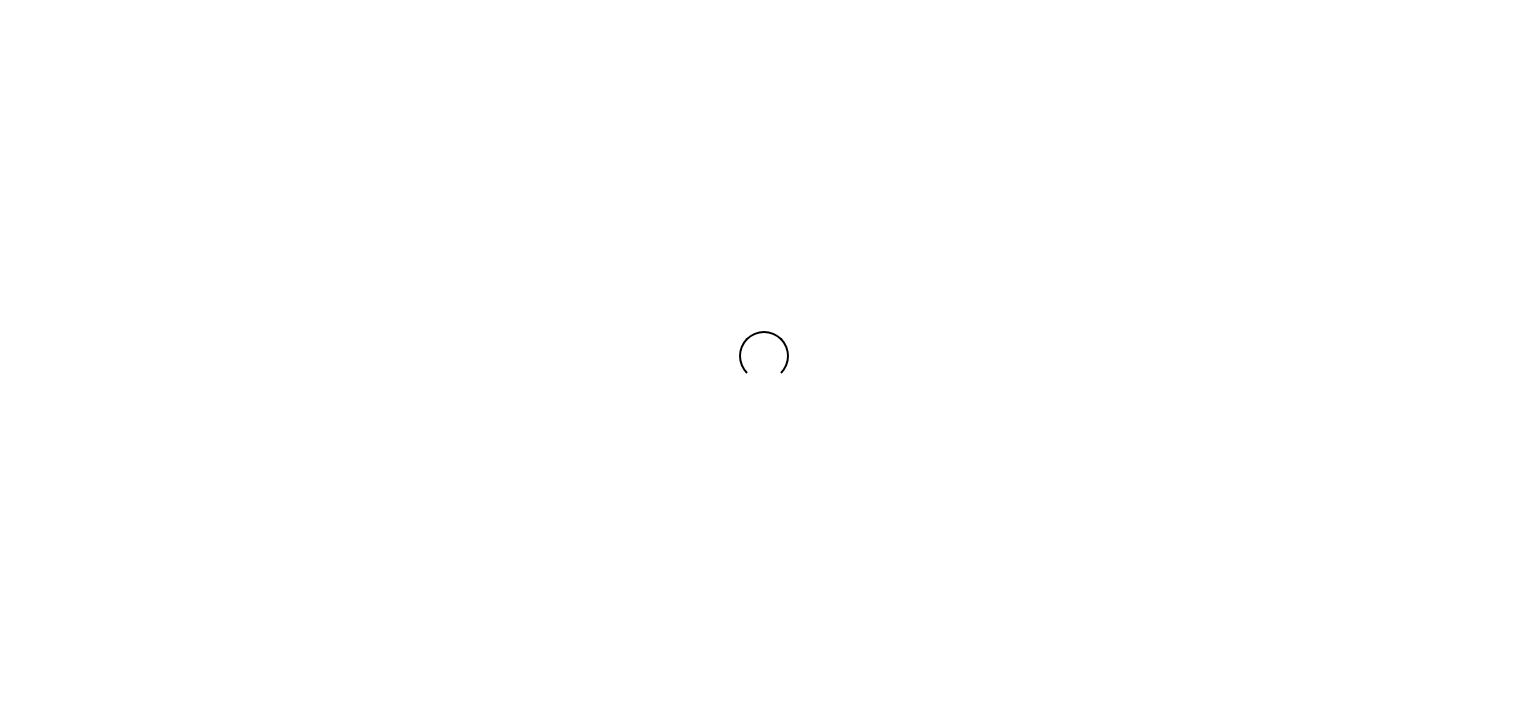 scroll, scrollTop: 0, scrollLeft: 0, axis: both 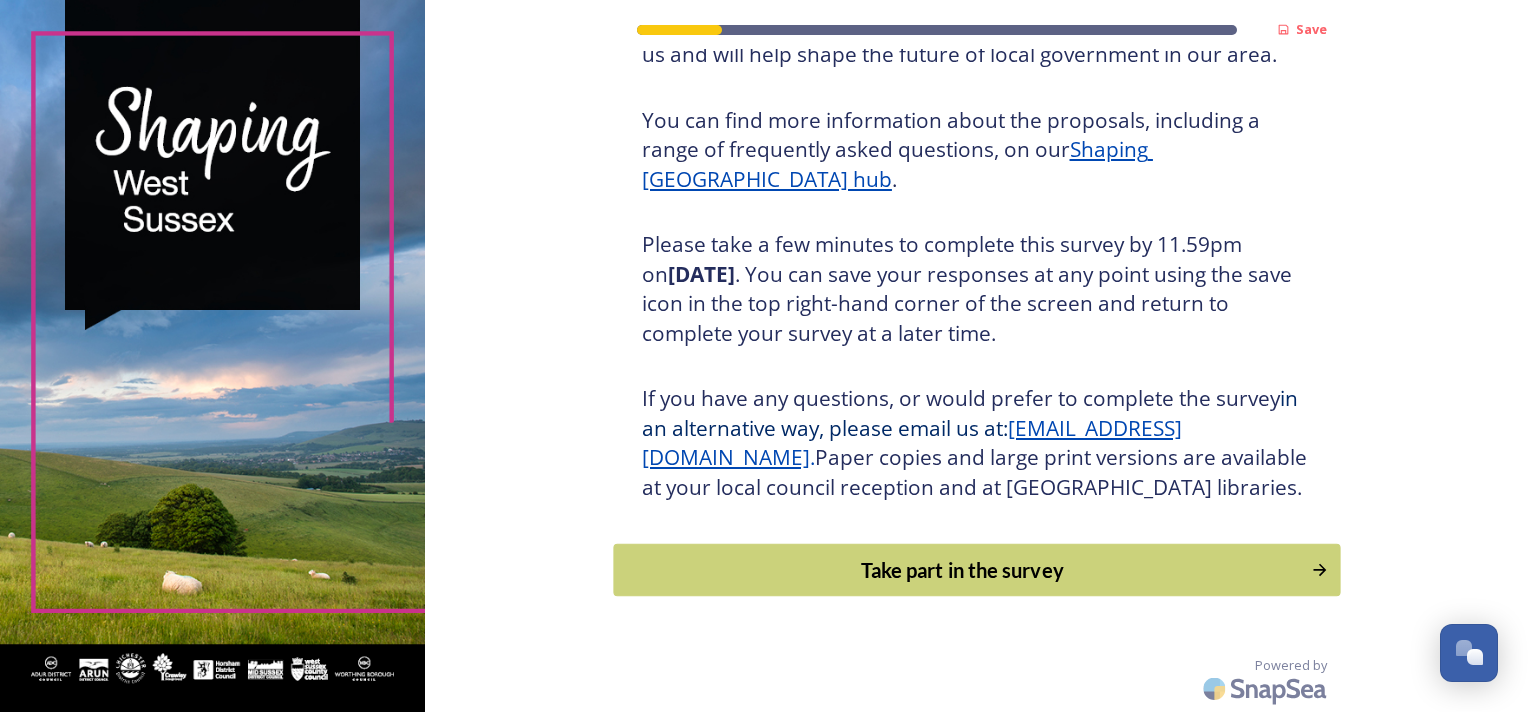 click on "Take part in the survey" at bounding box center (976, 570) 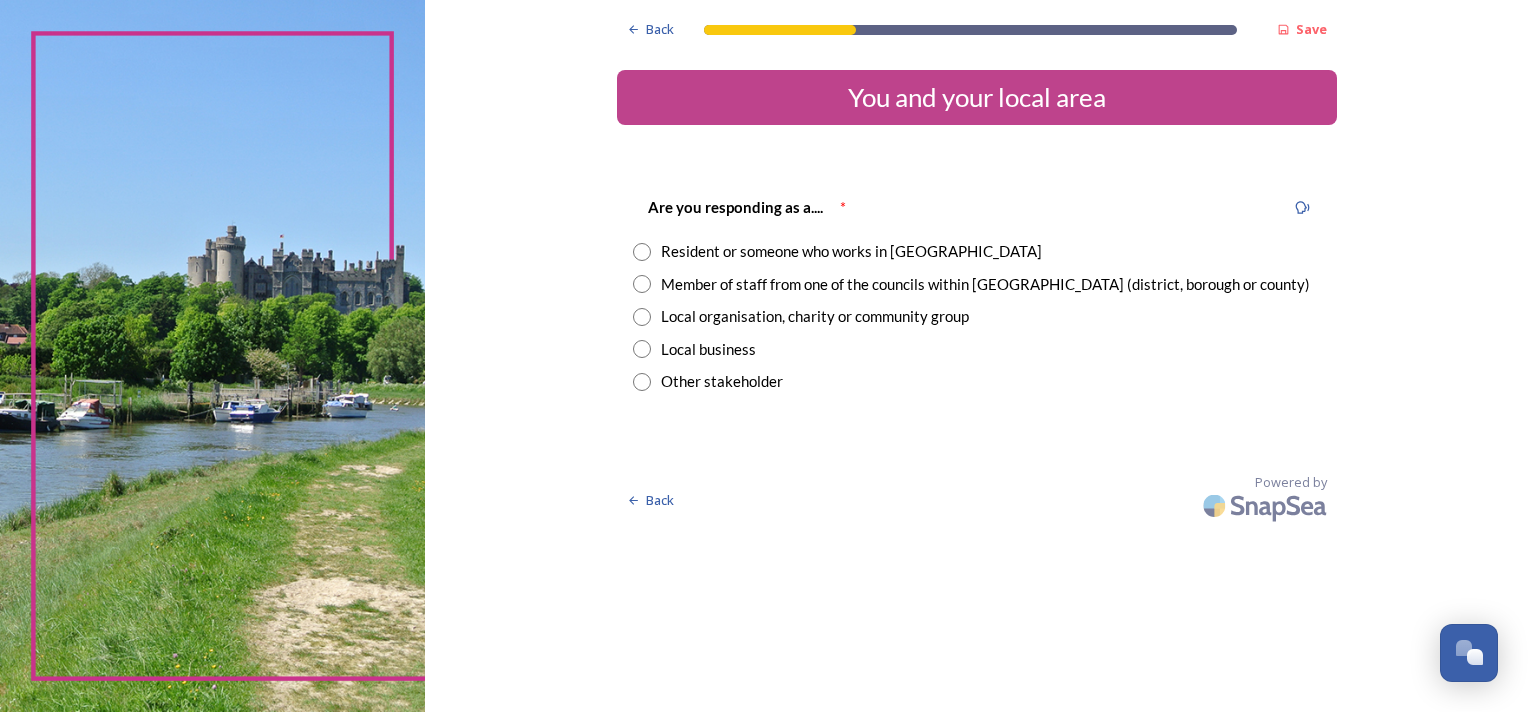 click at bounding box center (642, 284) 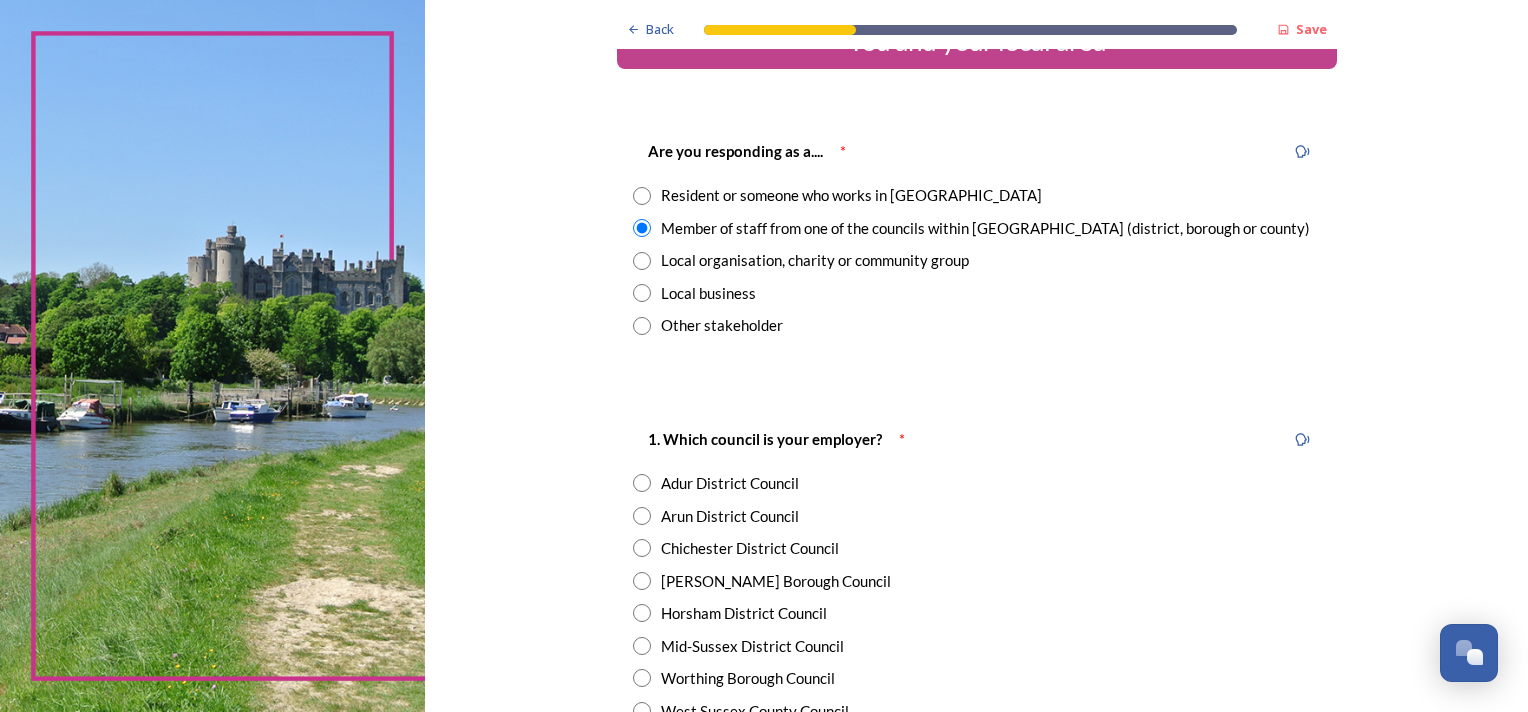 scroll, scrollTop: 100, scrollLeft: 0, axis: vertical 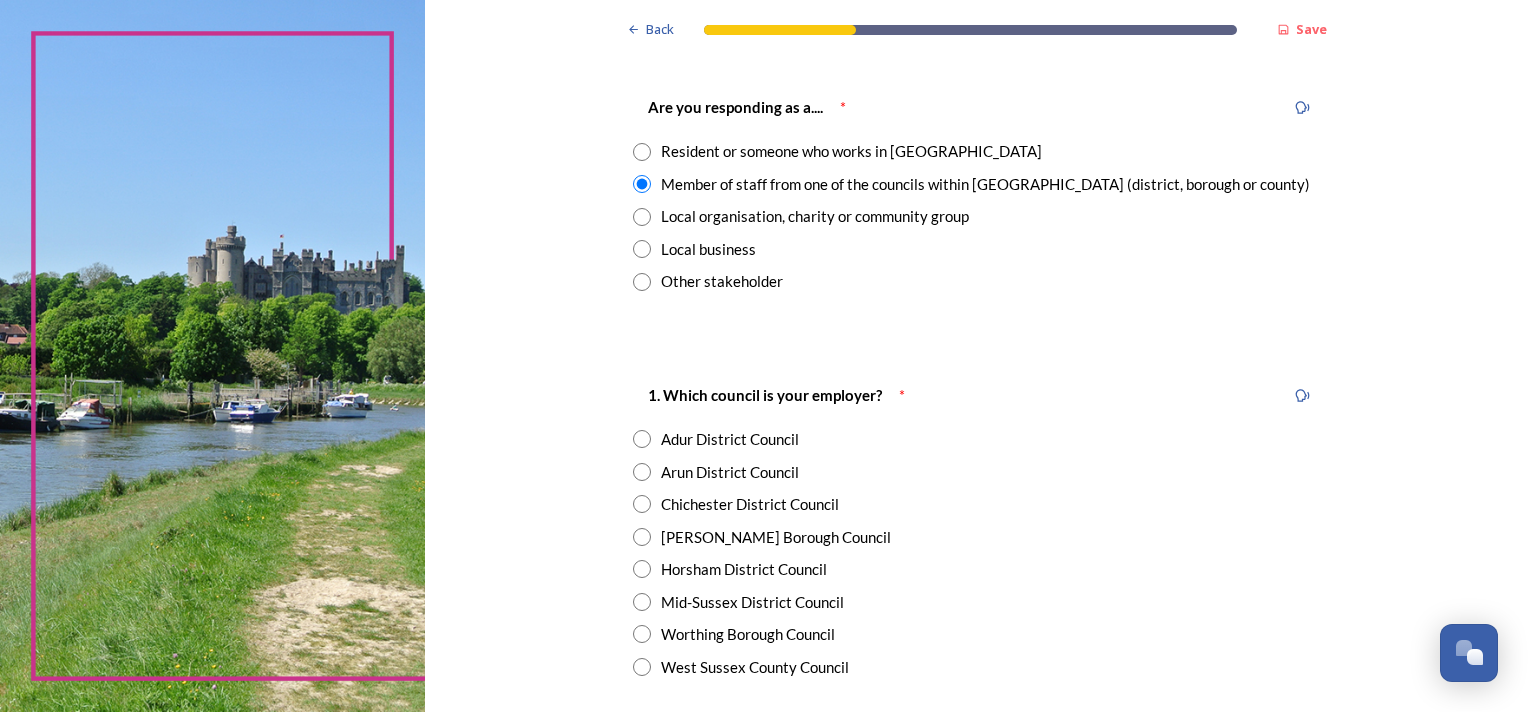 click on "Arun District Council" at bounding box center [730, 472] 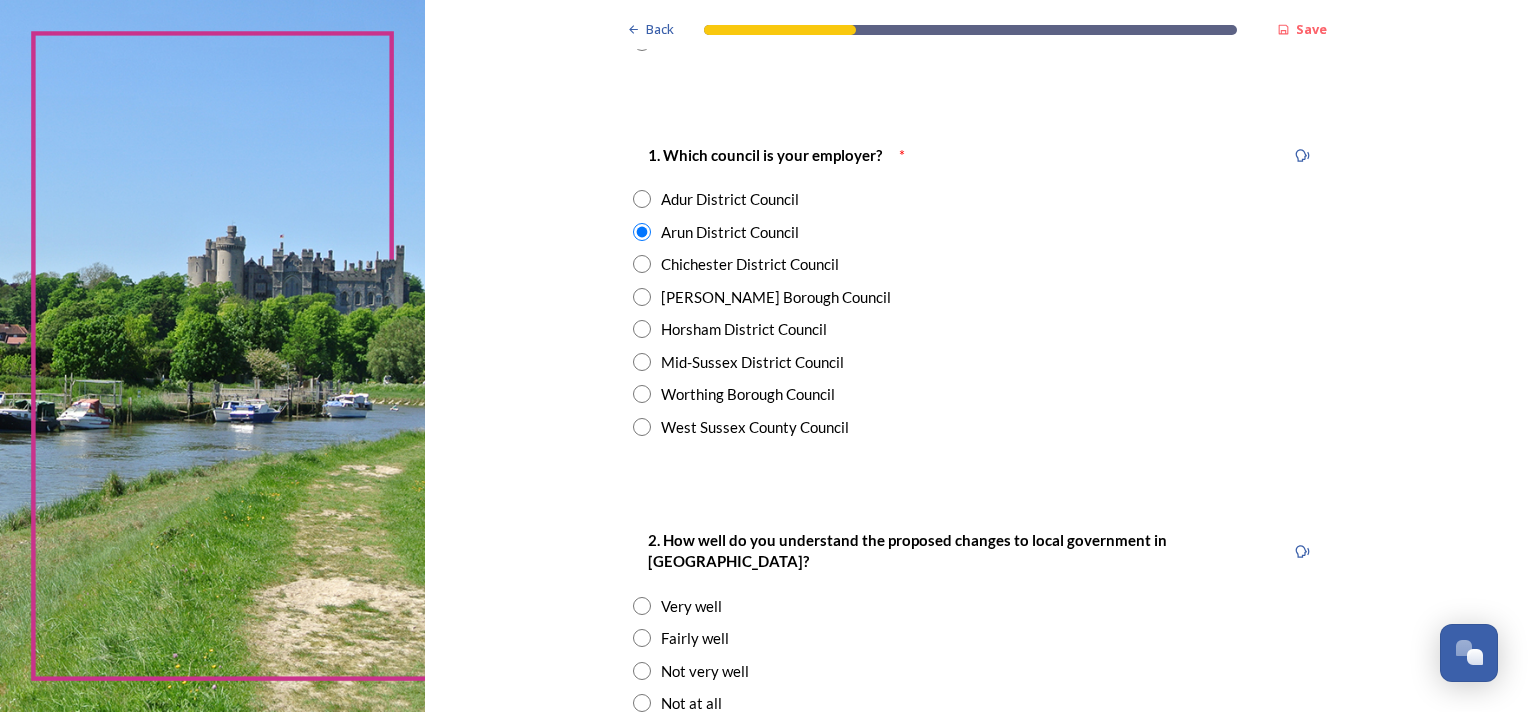 scroll, scrollTop: 400, scrollLeft: 0, axis: vertical 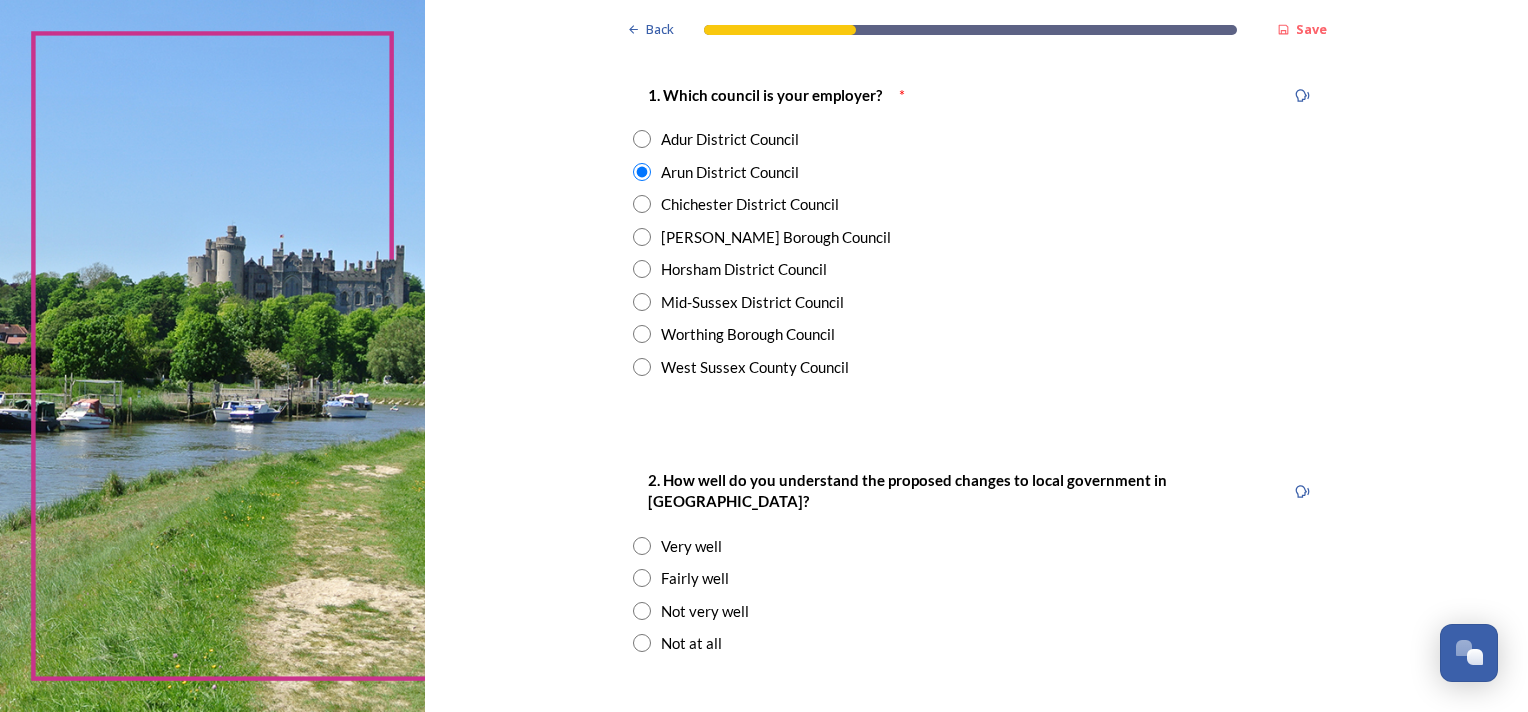 click on "Not very well" at bounding box center [705, 611] 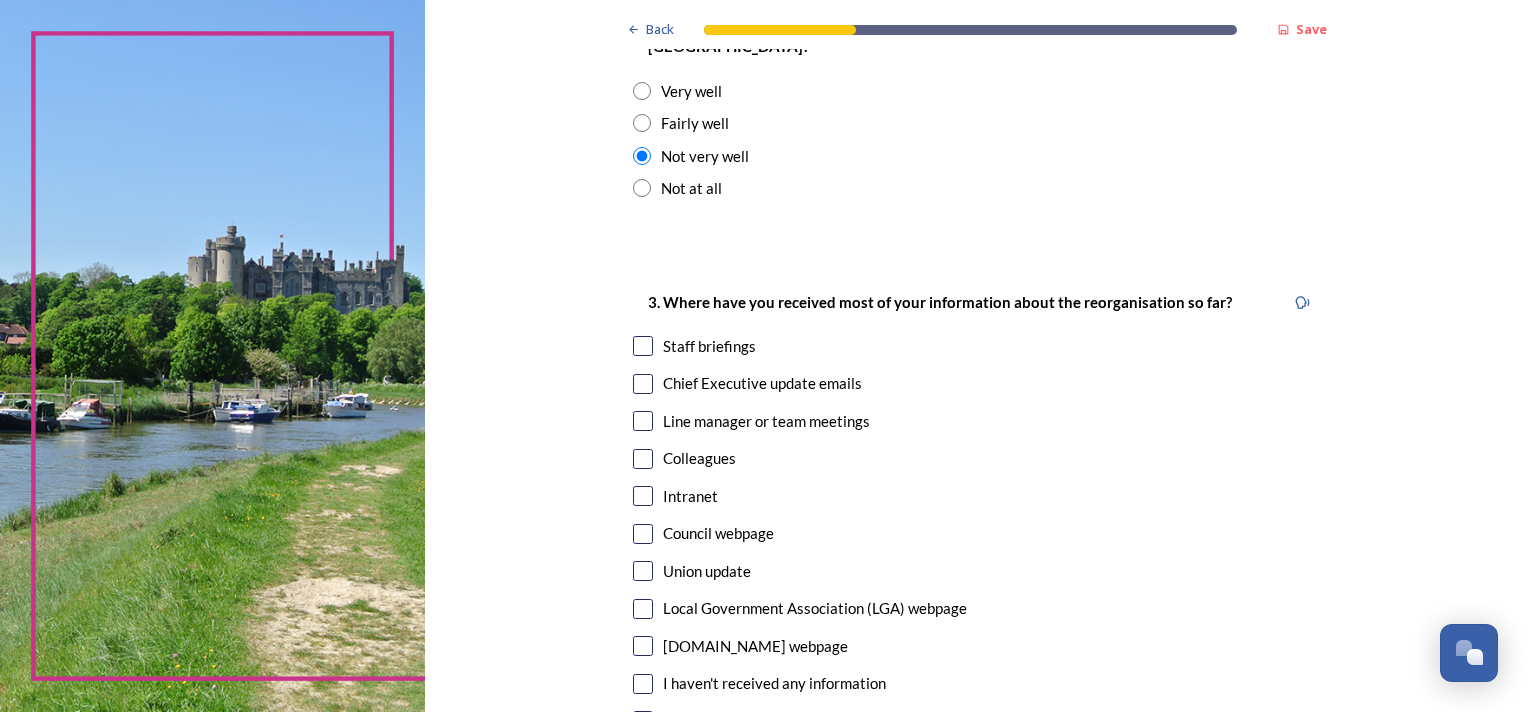 scroll, scrollTop: 900, scrollLeft: 0, axis: vertical 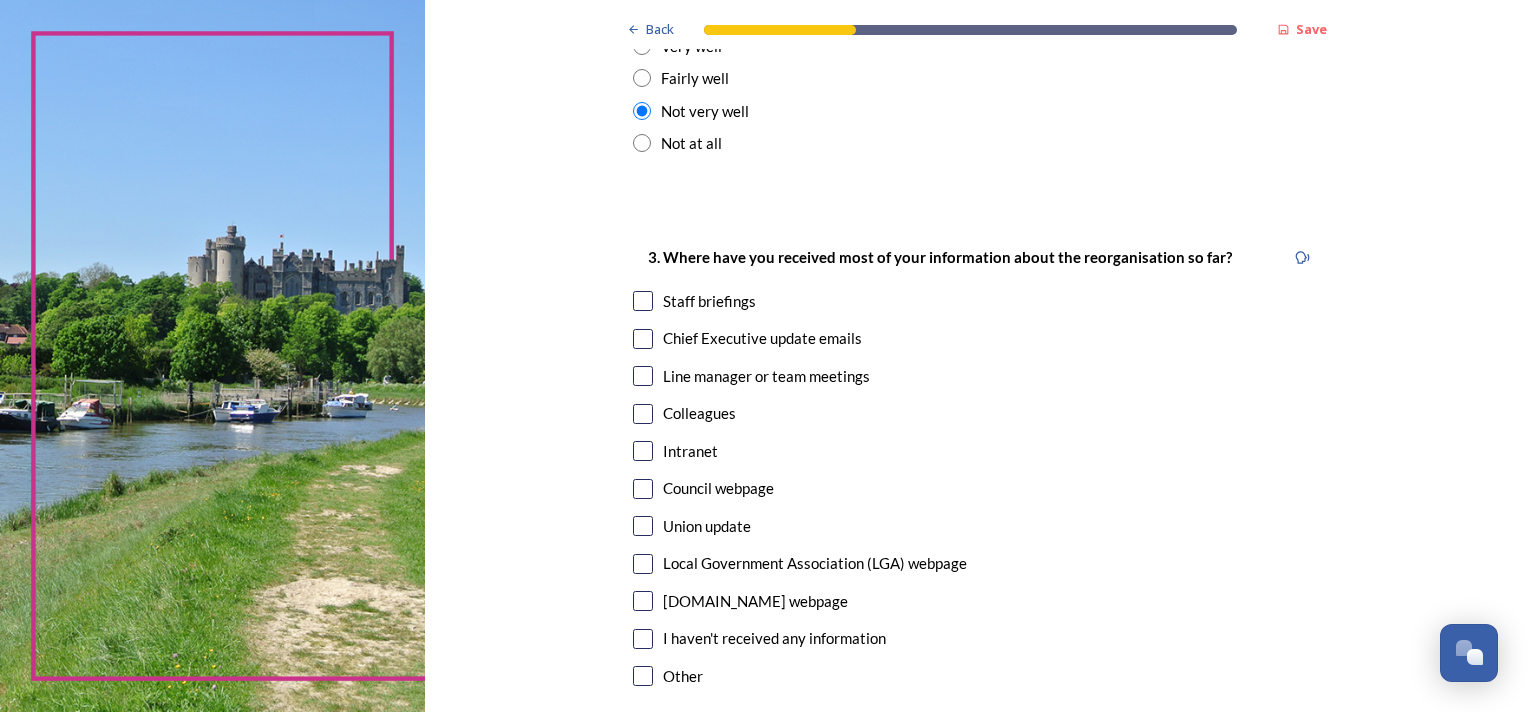 click at bounding box center [643, 339] 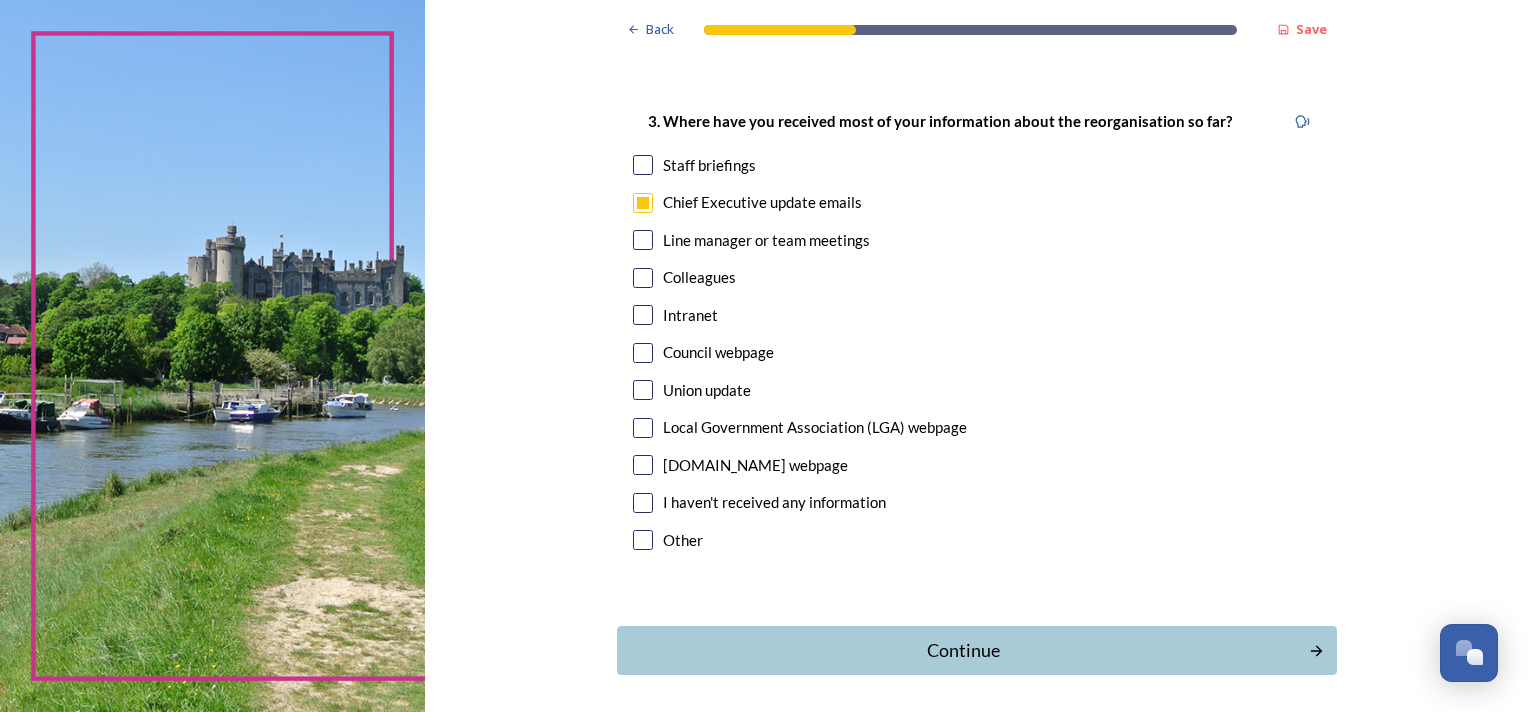 scroll, scrollTop: 1093, scrollLeft: 0, axis: vertical 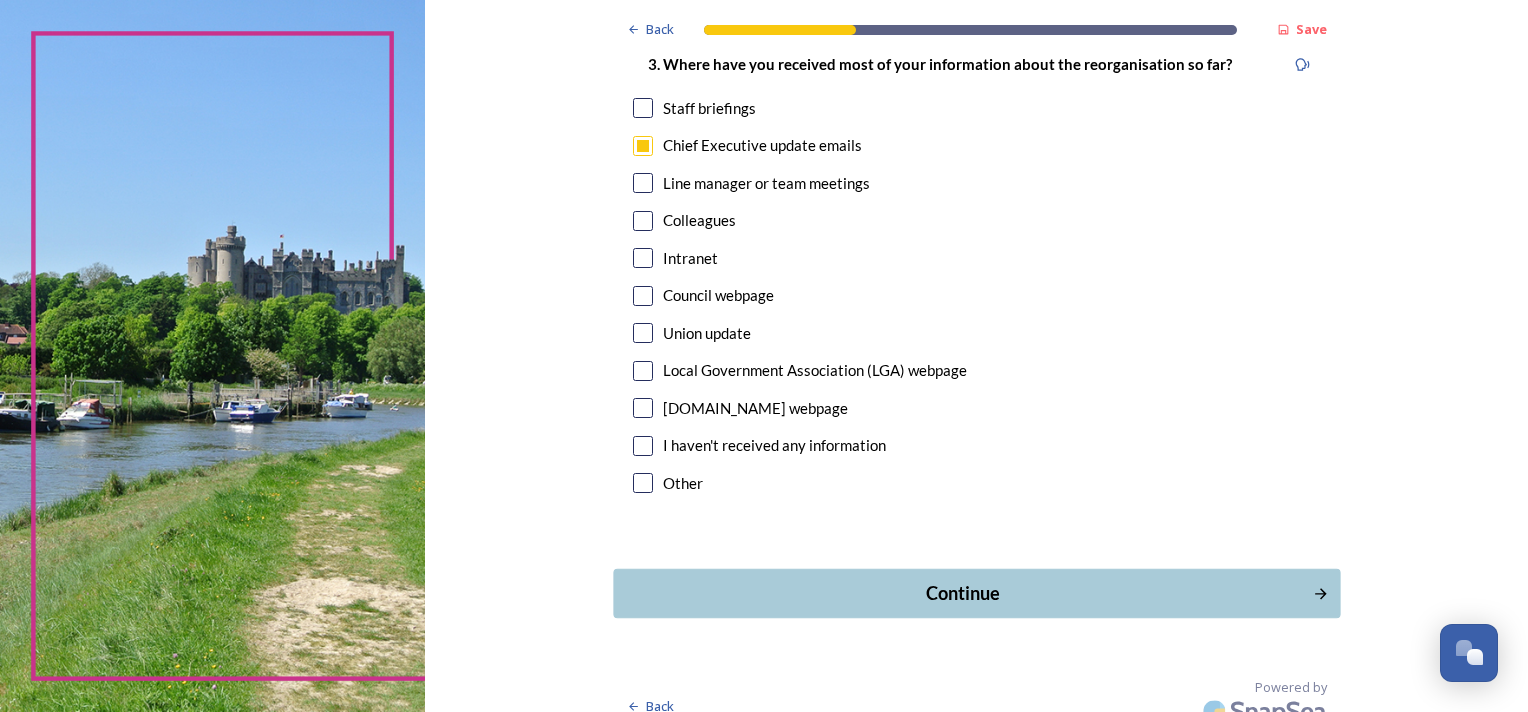 click on "Continue" at bounding box center (962, 593) 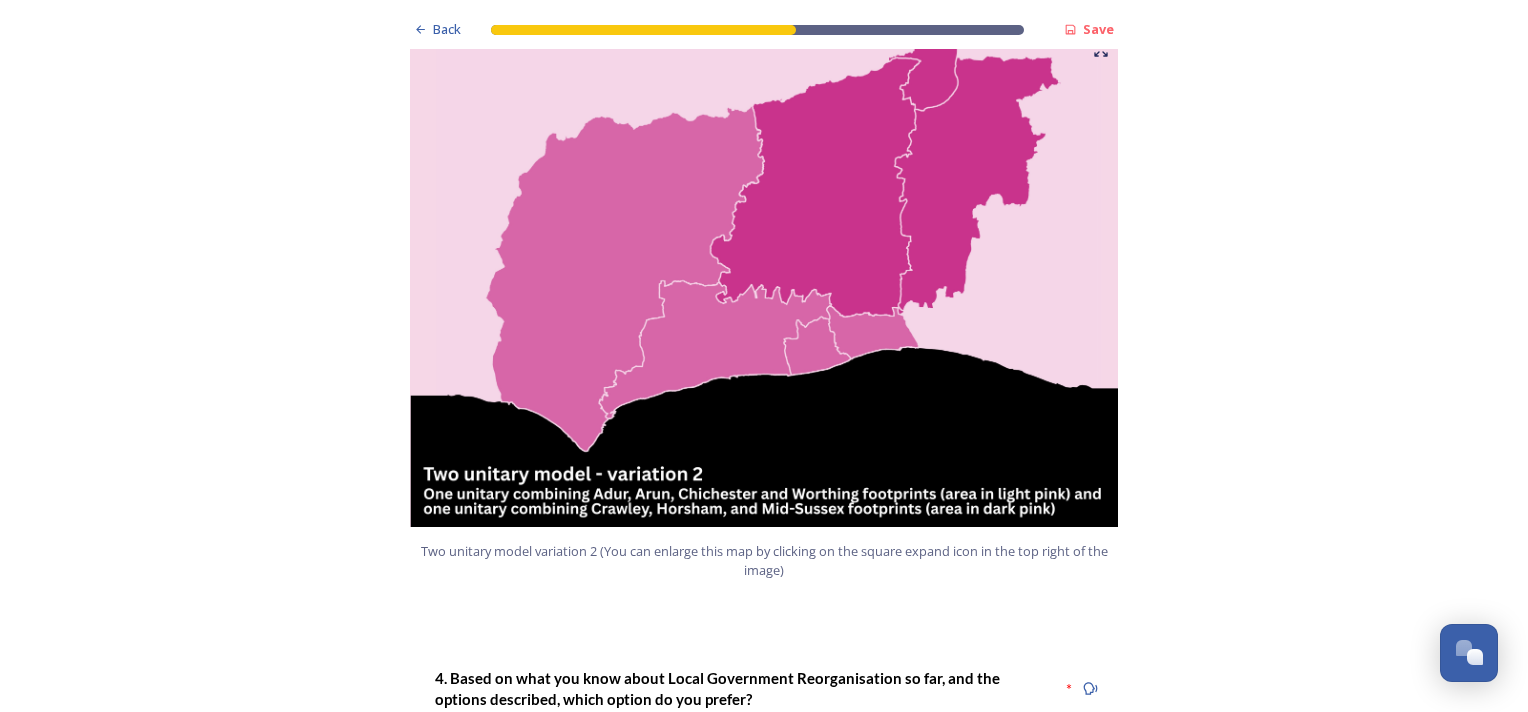scroll, scrollTop: 2200, scrollLeft: 0, axis: vertical 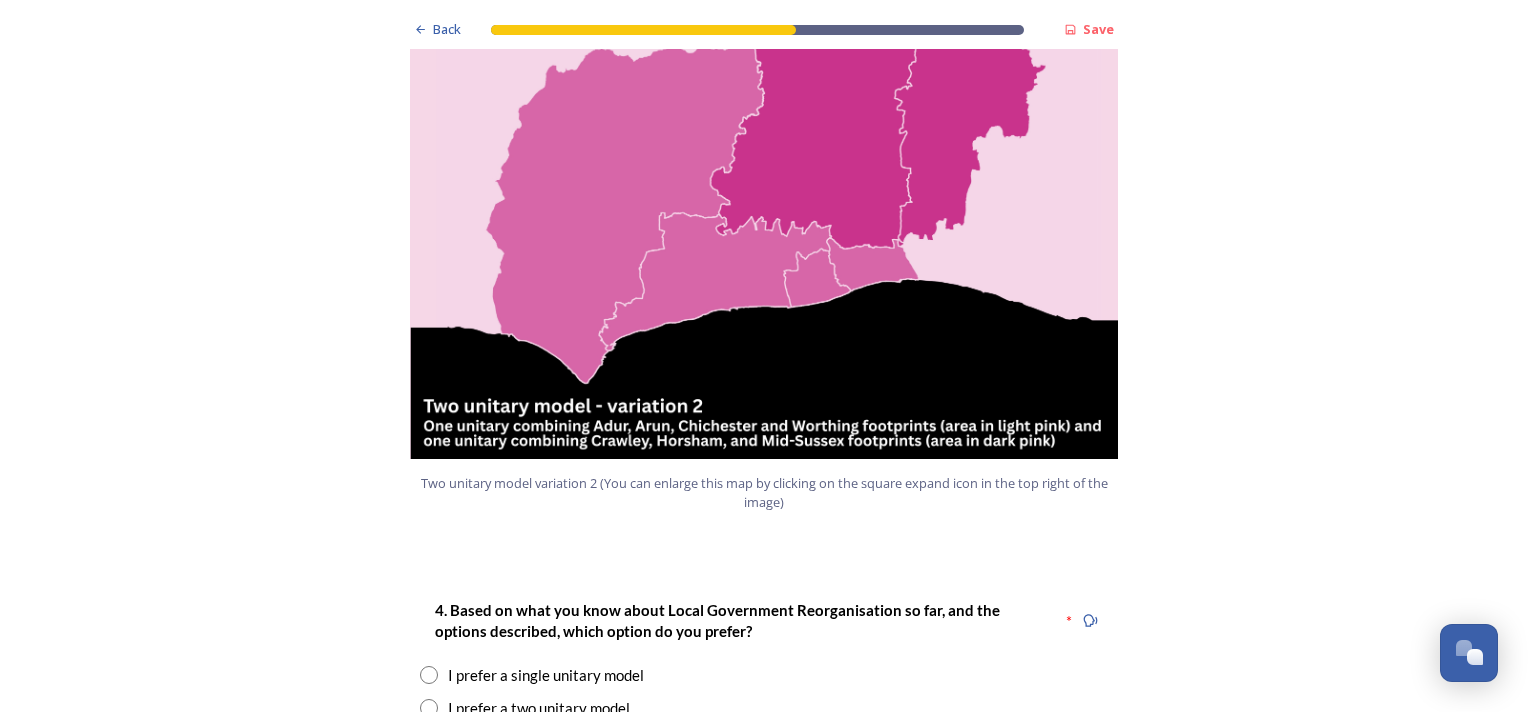 click on "I prefer a two unitary model" at bounding box center [539, 708] 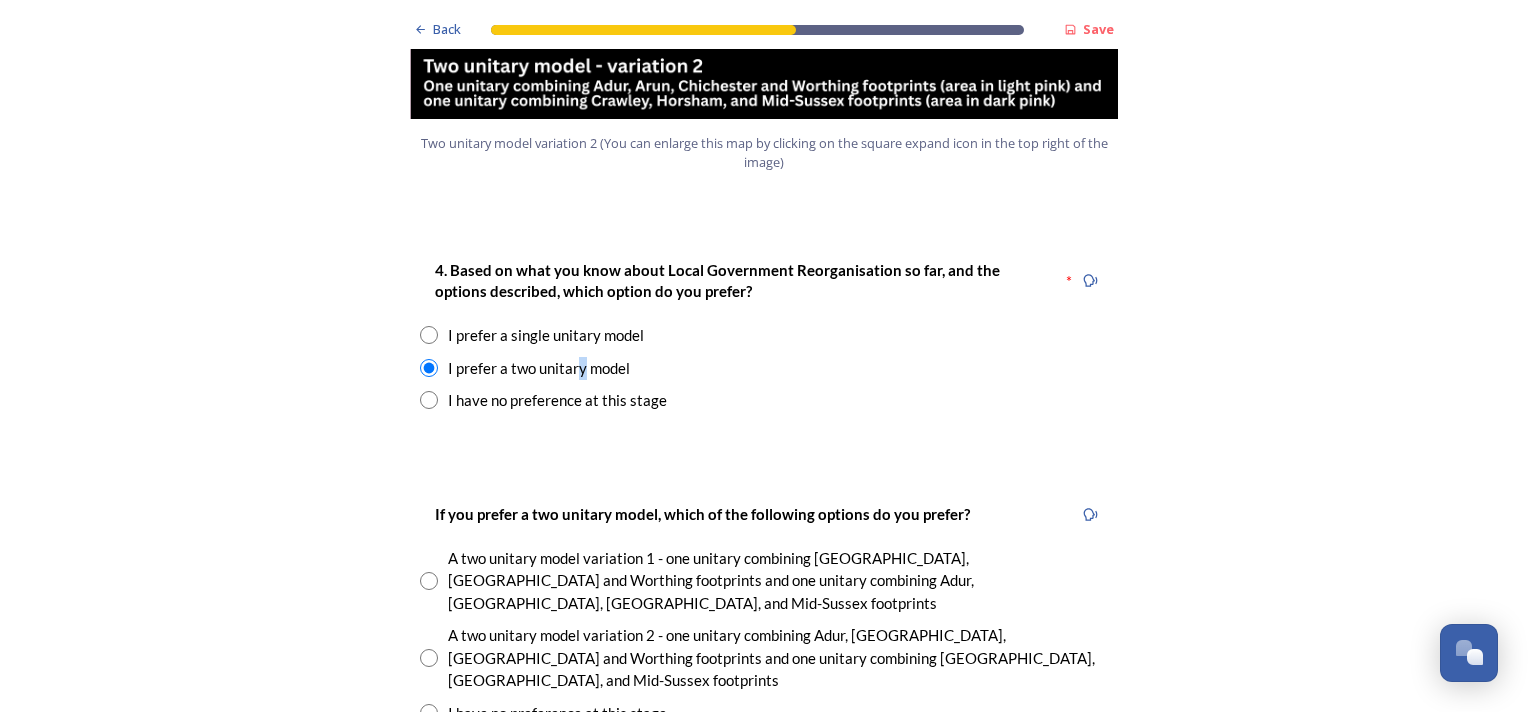 scroll, scrollTop: 2600, scrollLeft: 0, axis: vertical 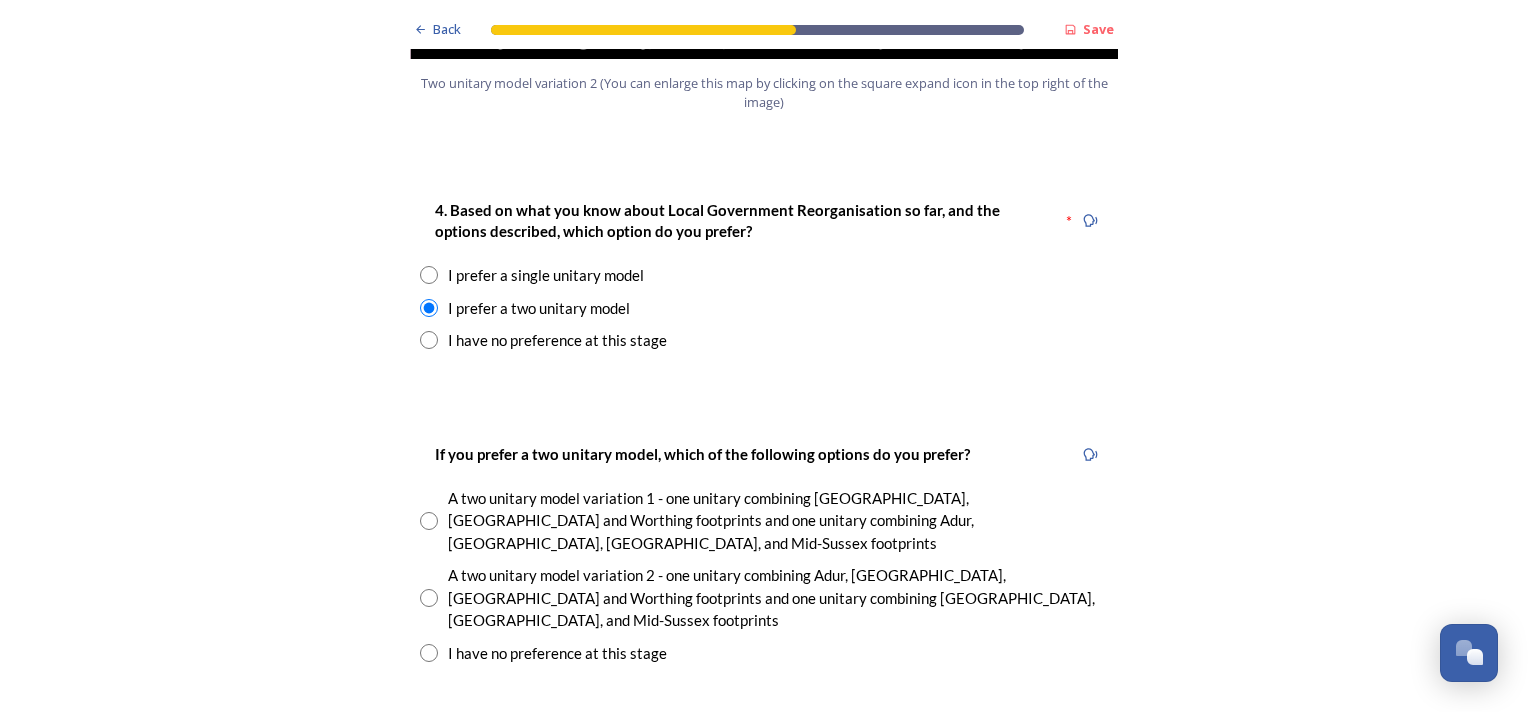 click on "A two unitary model variation 1 - one unitary combining [GEOGRAPHIC_DATA], [GEOGRAPHIC_DATA] and Worthing footprints and one unitary combining Adur, [GEOGRAPHIC_DATA], [GEOGRAPHIC_DATA], and Mid-Sussex footprints" at bounding box center [778, 521] 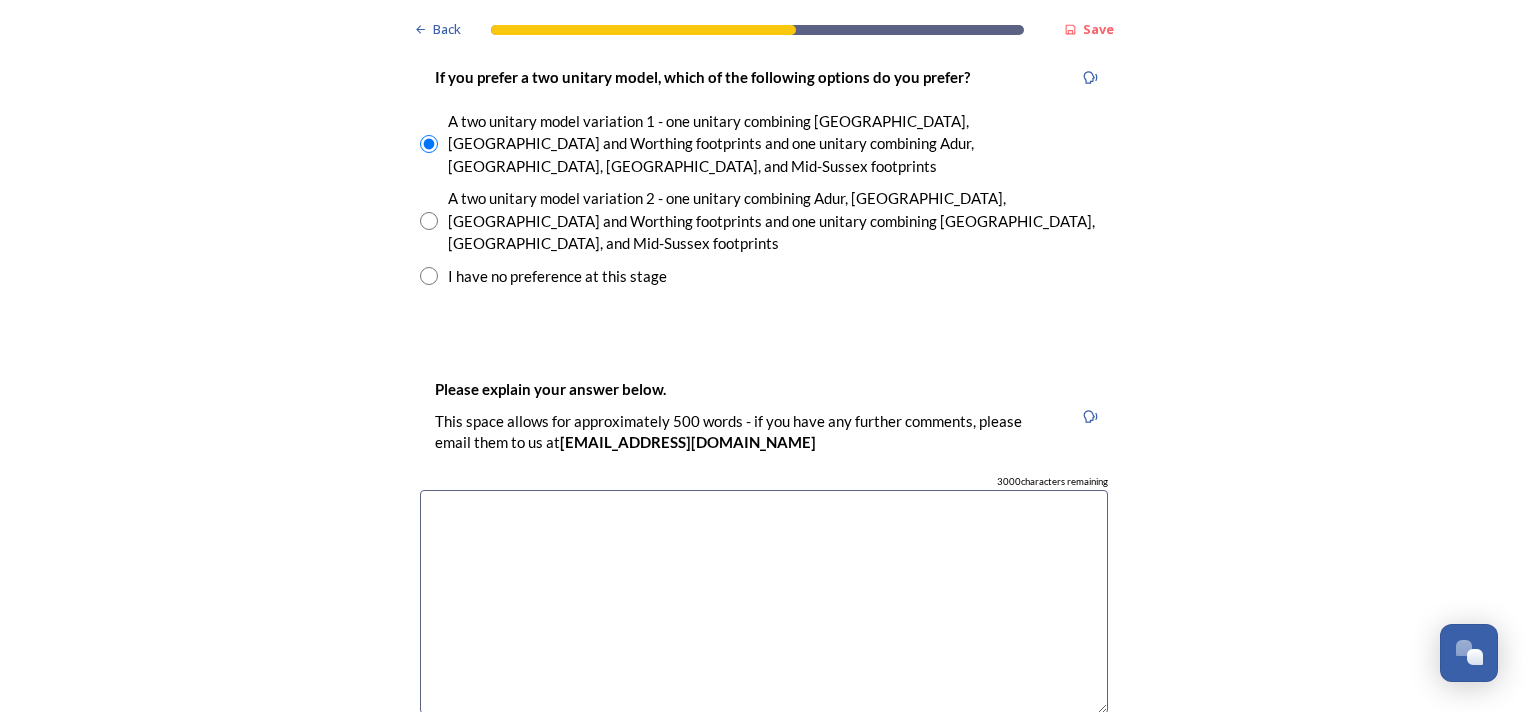 scroll, scrollTop: 3000, scrollLeft: 0, axis: vertical 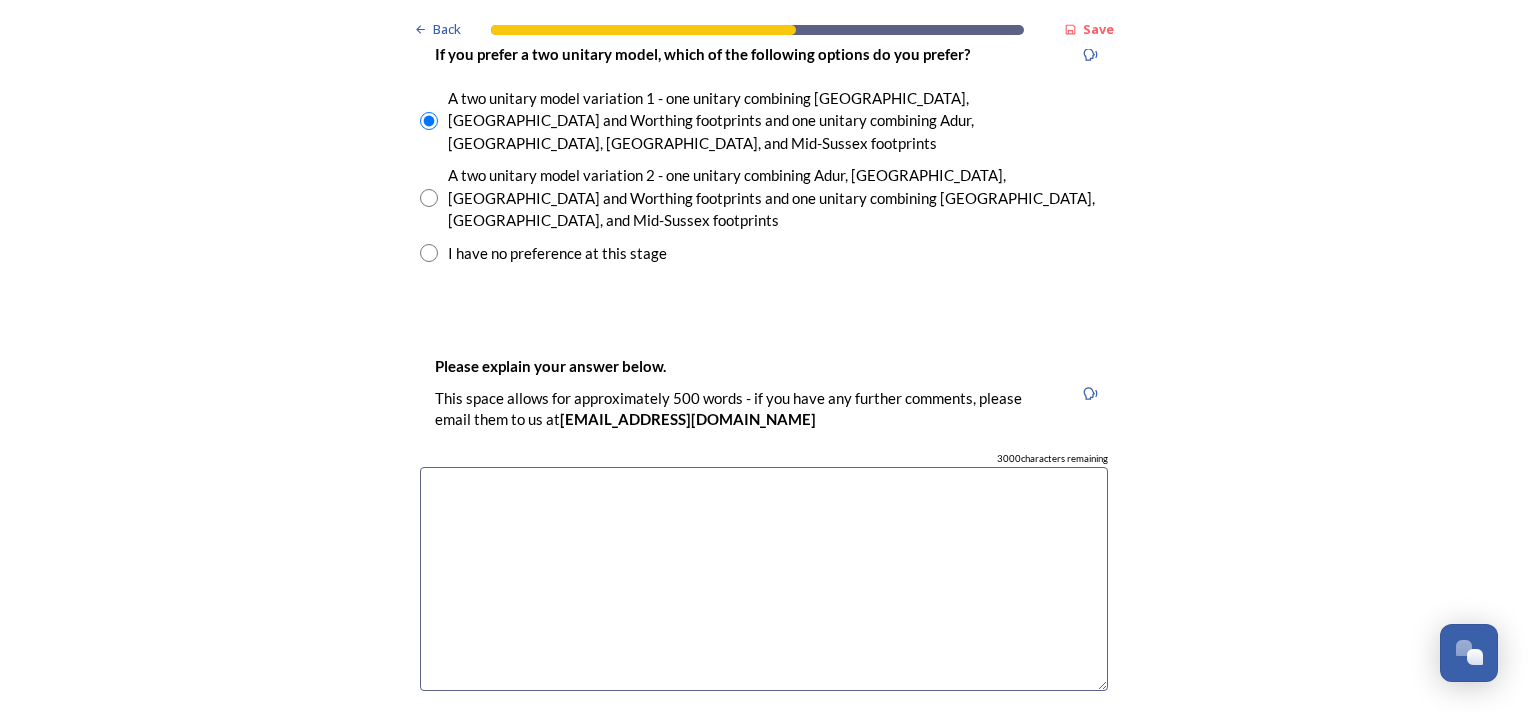 click at bounding box center [764, 579] 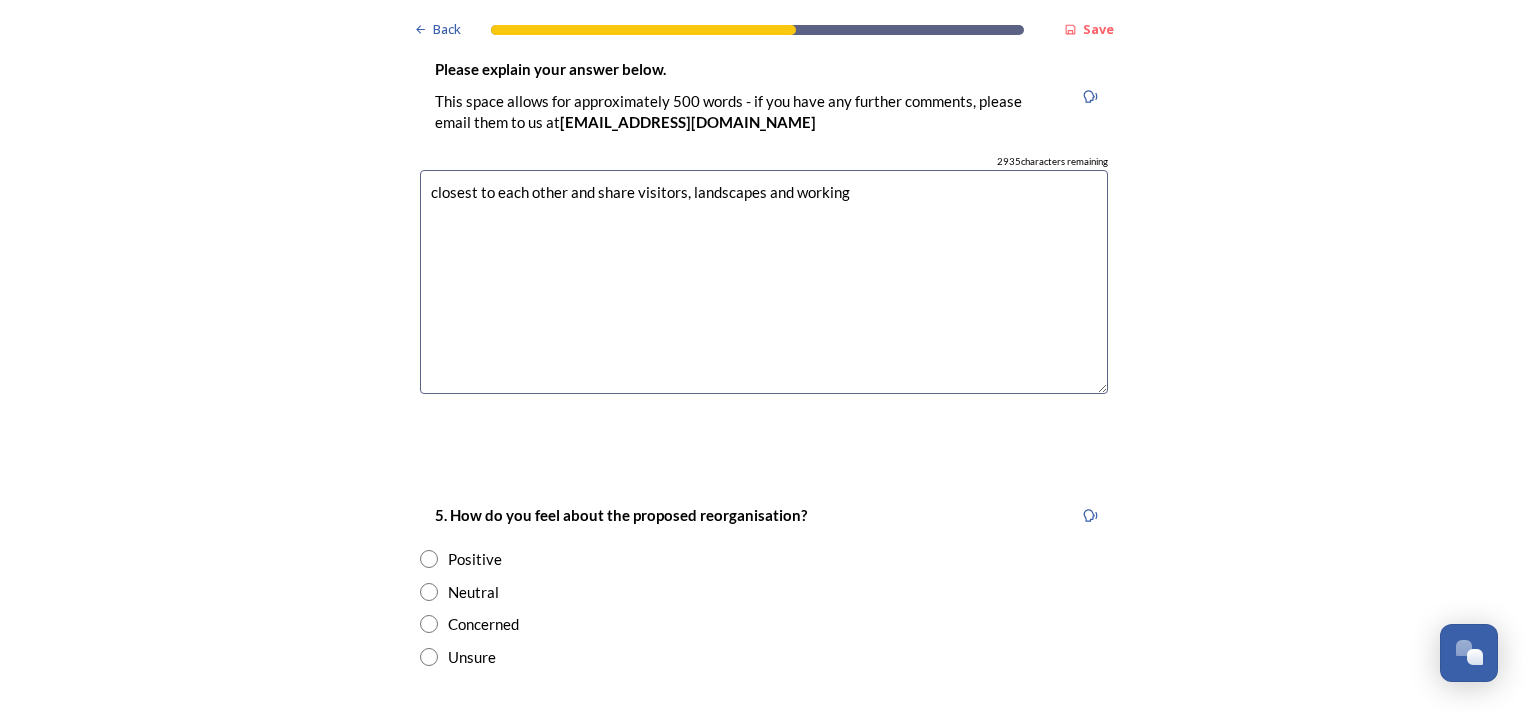 scroll, scrollTop: 3300, scrollLeft: 0, axis: vertical 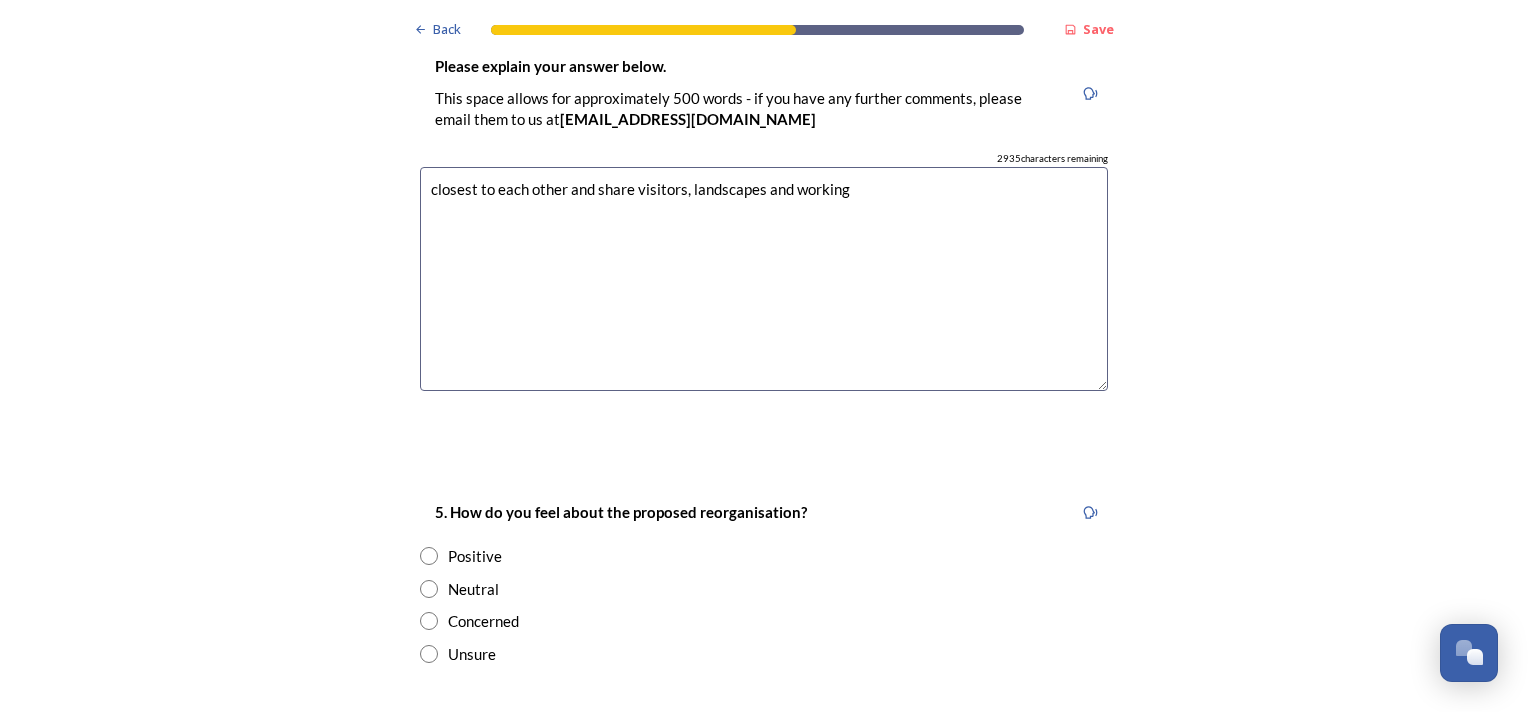 type on "closest to each other and share visitors, landscapes and working" 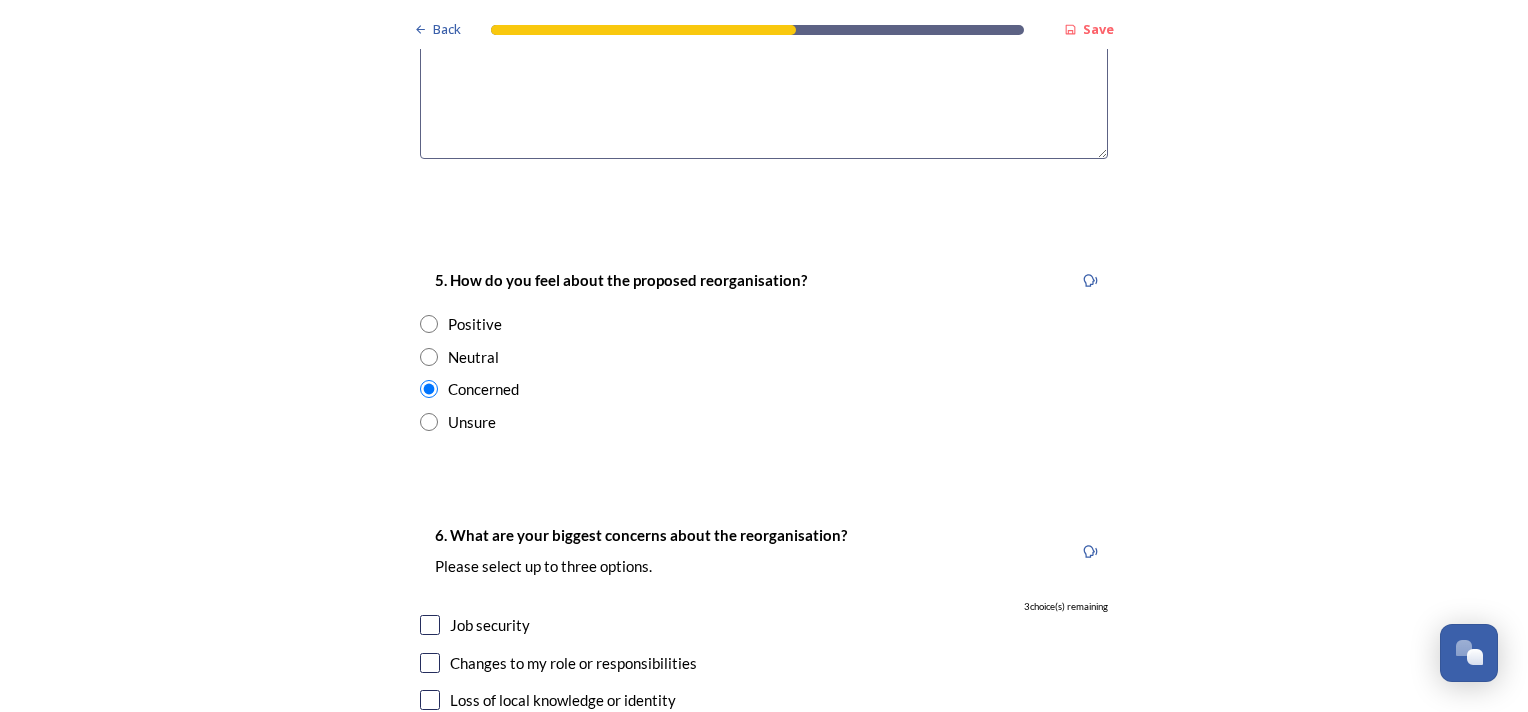 scroll, scrollTop: 3600, scrollLeft: 0, axis: vertical 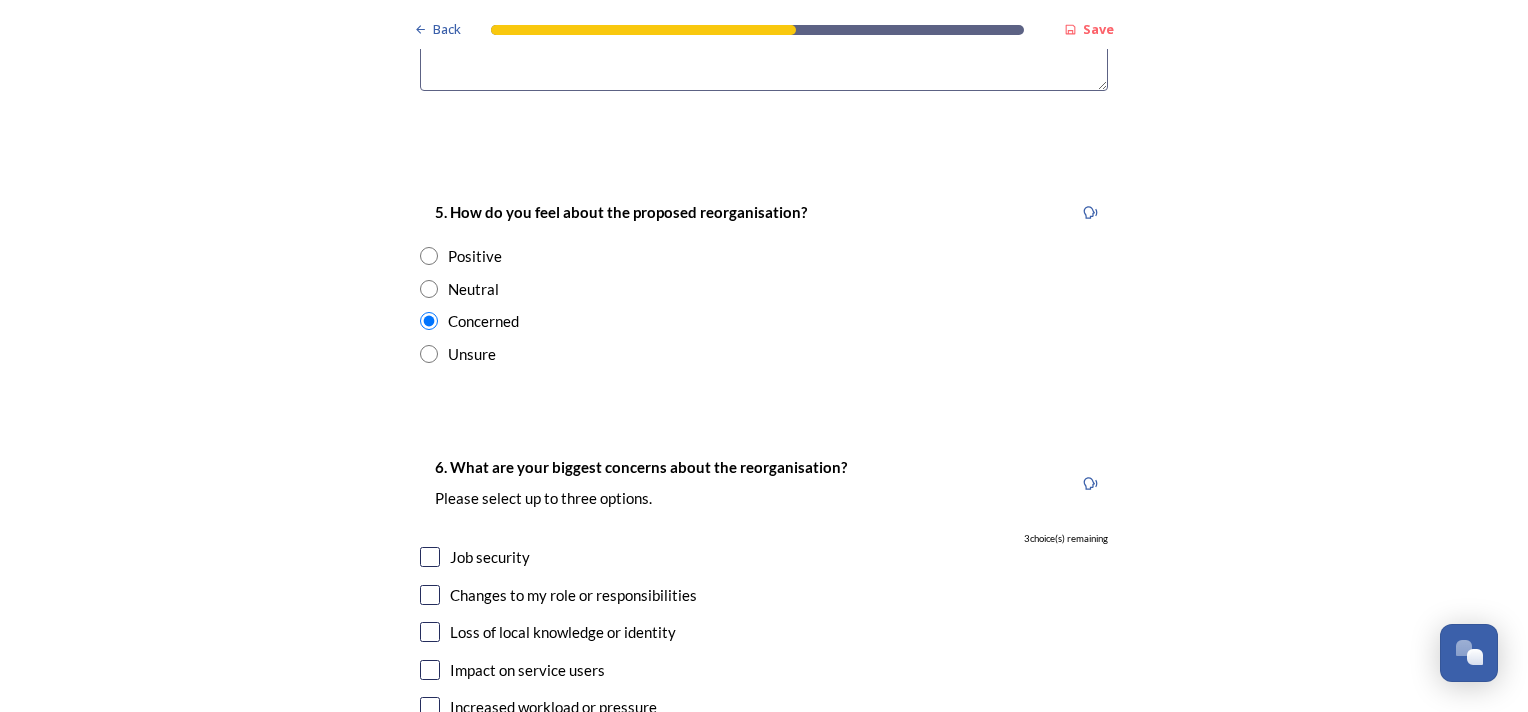 click on "Job security" at bounding box center [490, 557] 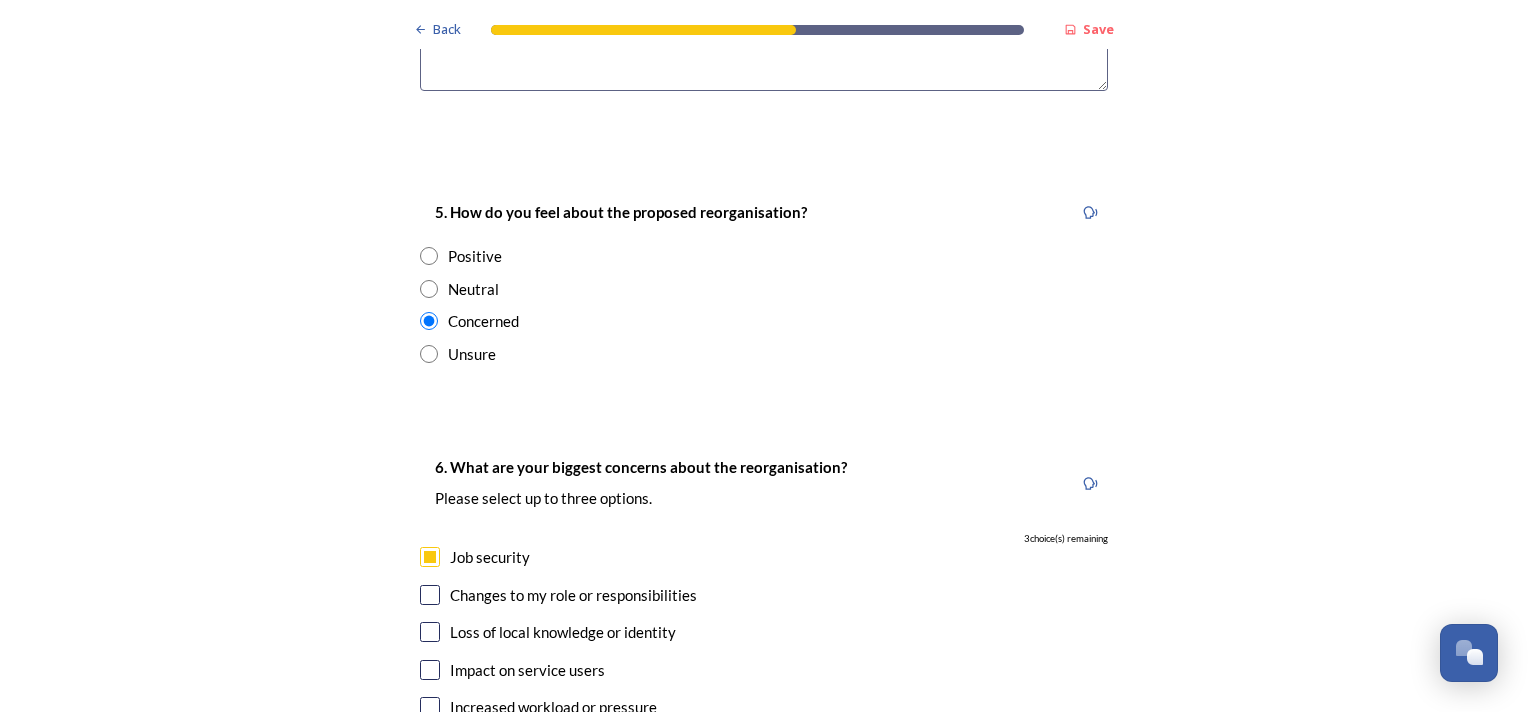 checkbox on "true" 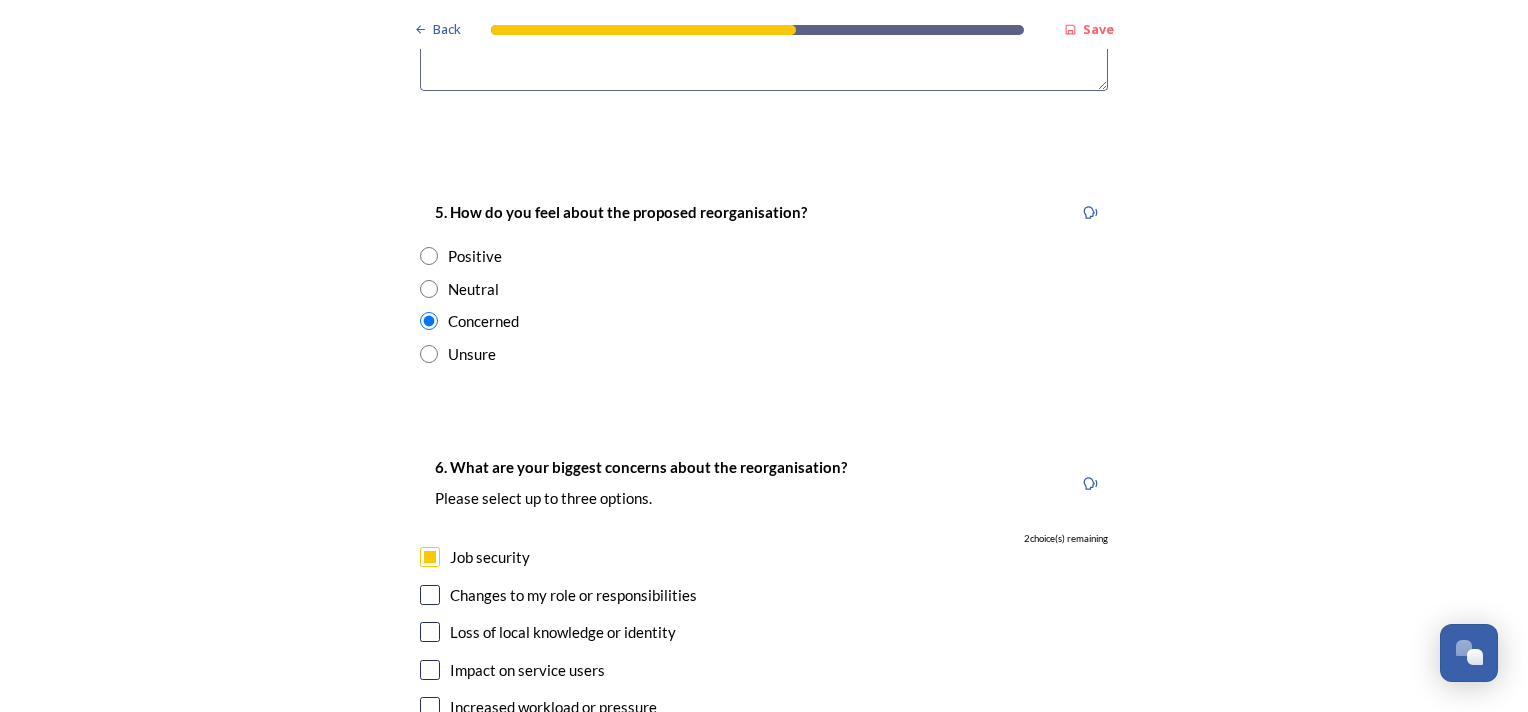 click at bounding box center [430, 595] 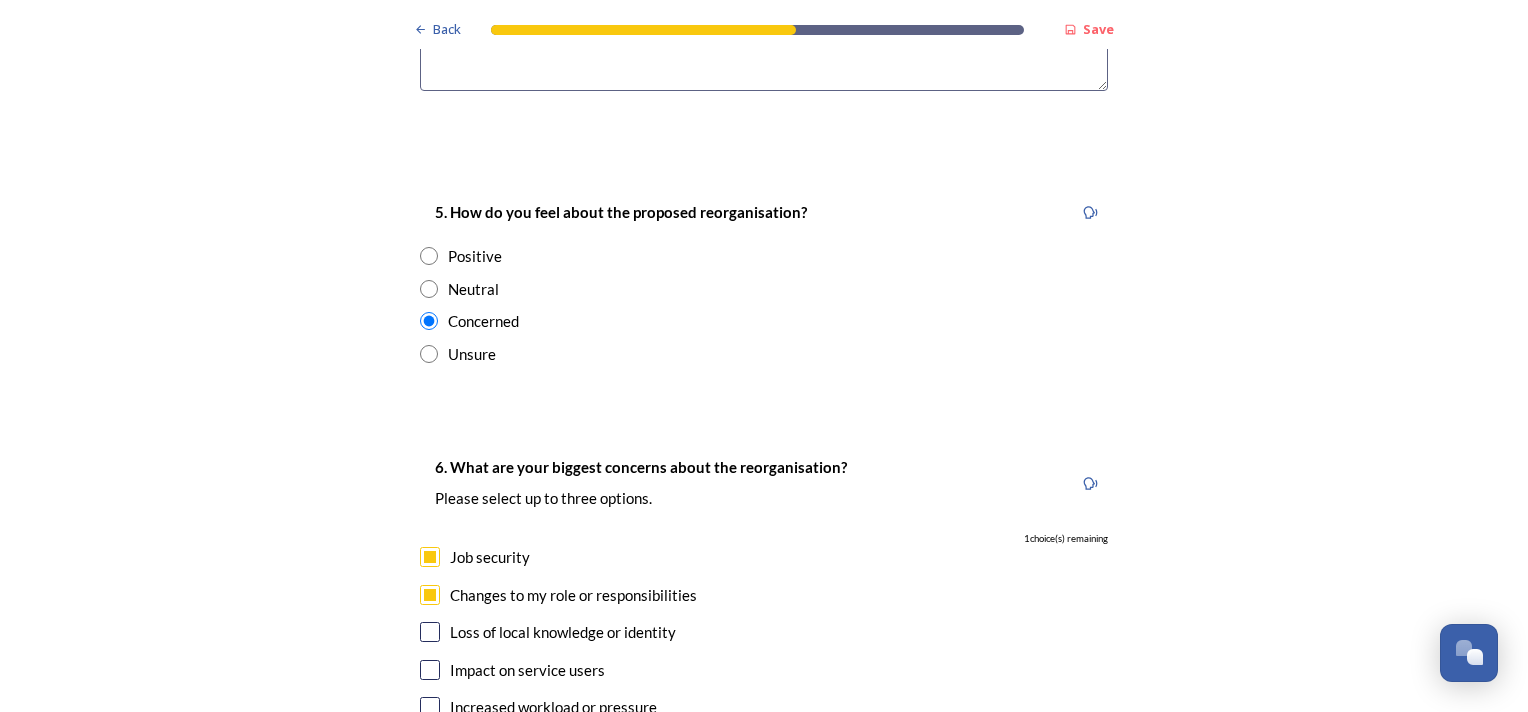 click at bounding box center (430, 707) 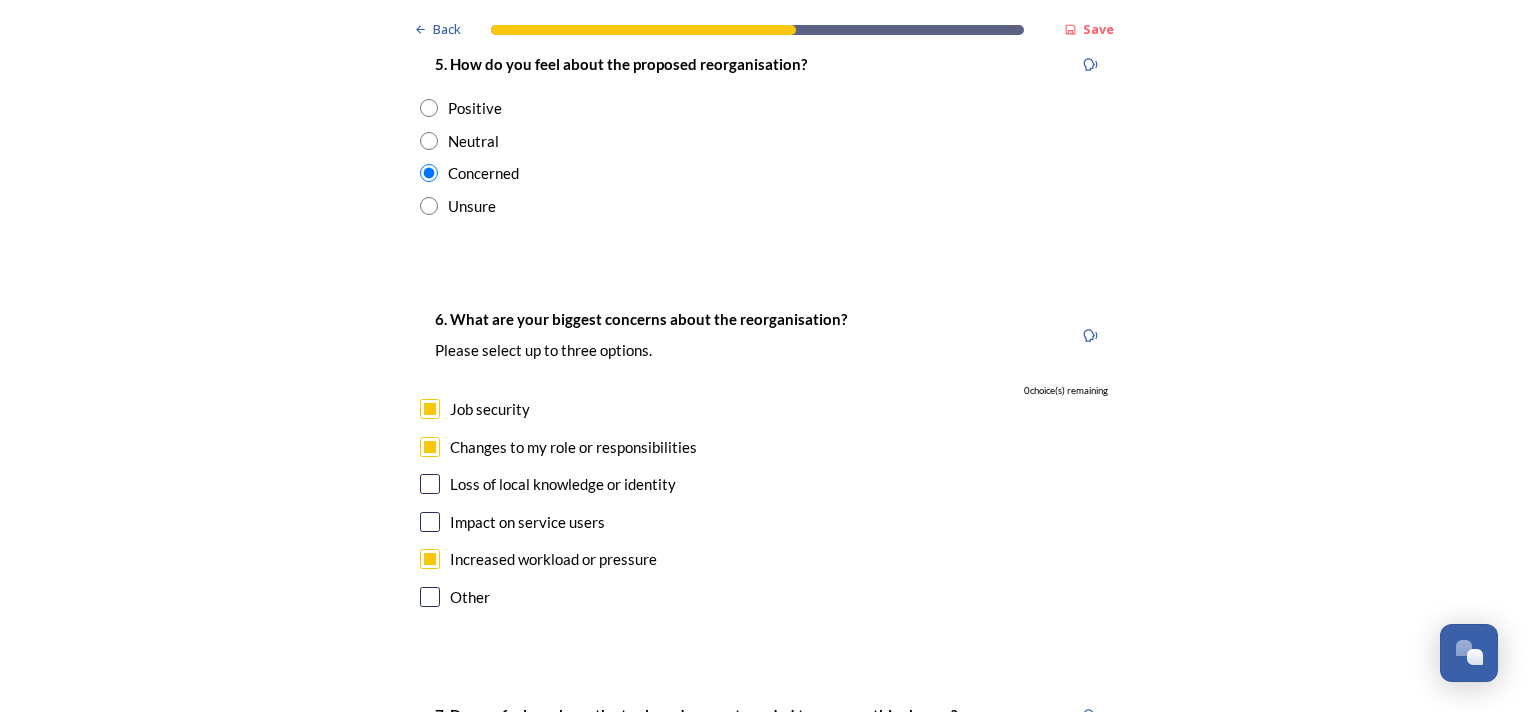 scroll, scrollTop: 4000, scrollLeft: 0, axis: vertical 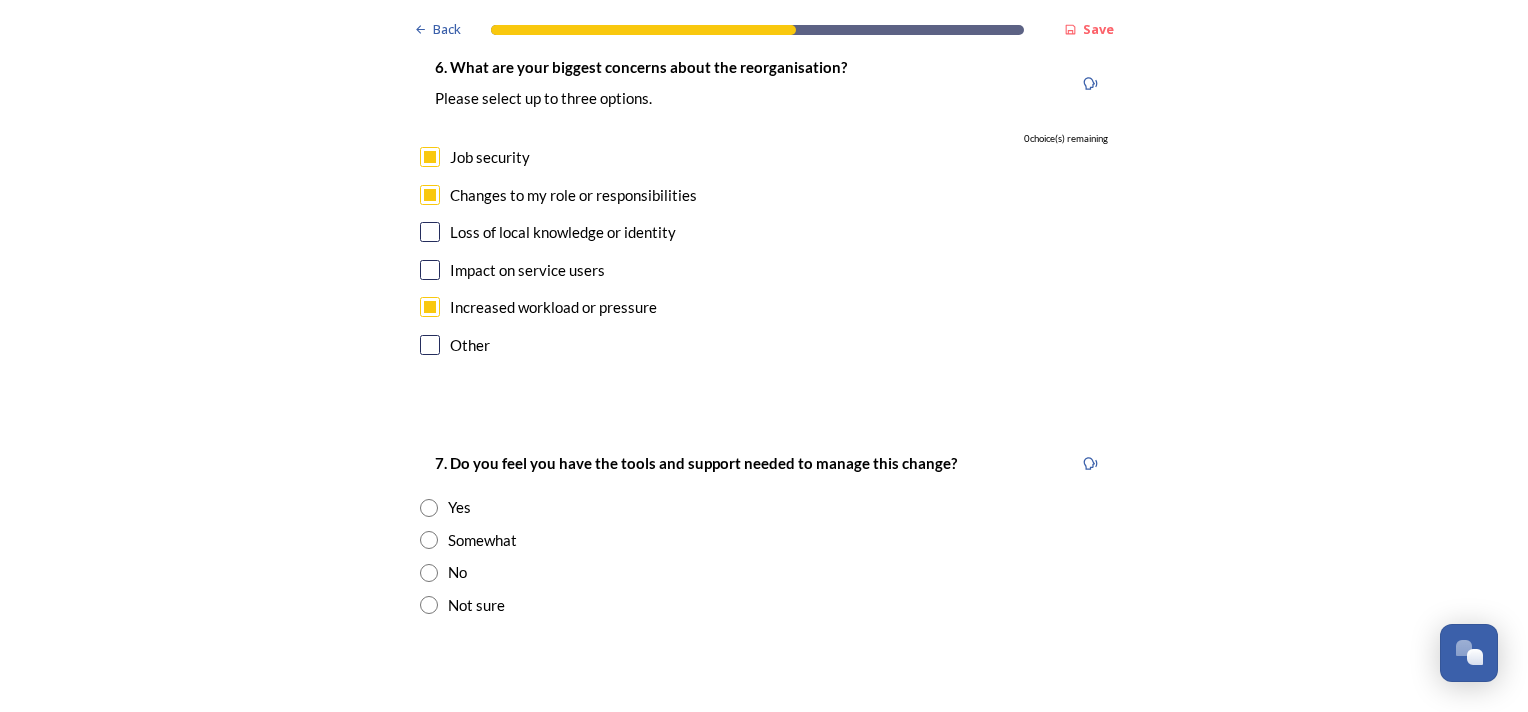 click on "No" at bounding box center (457, 572) 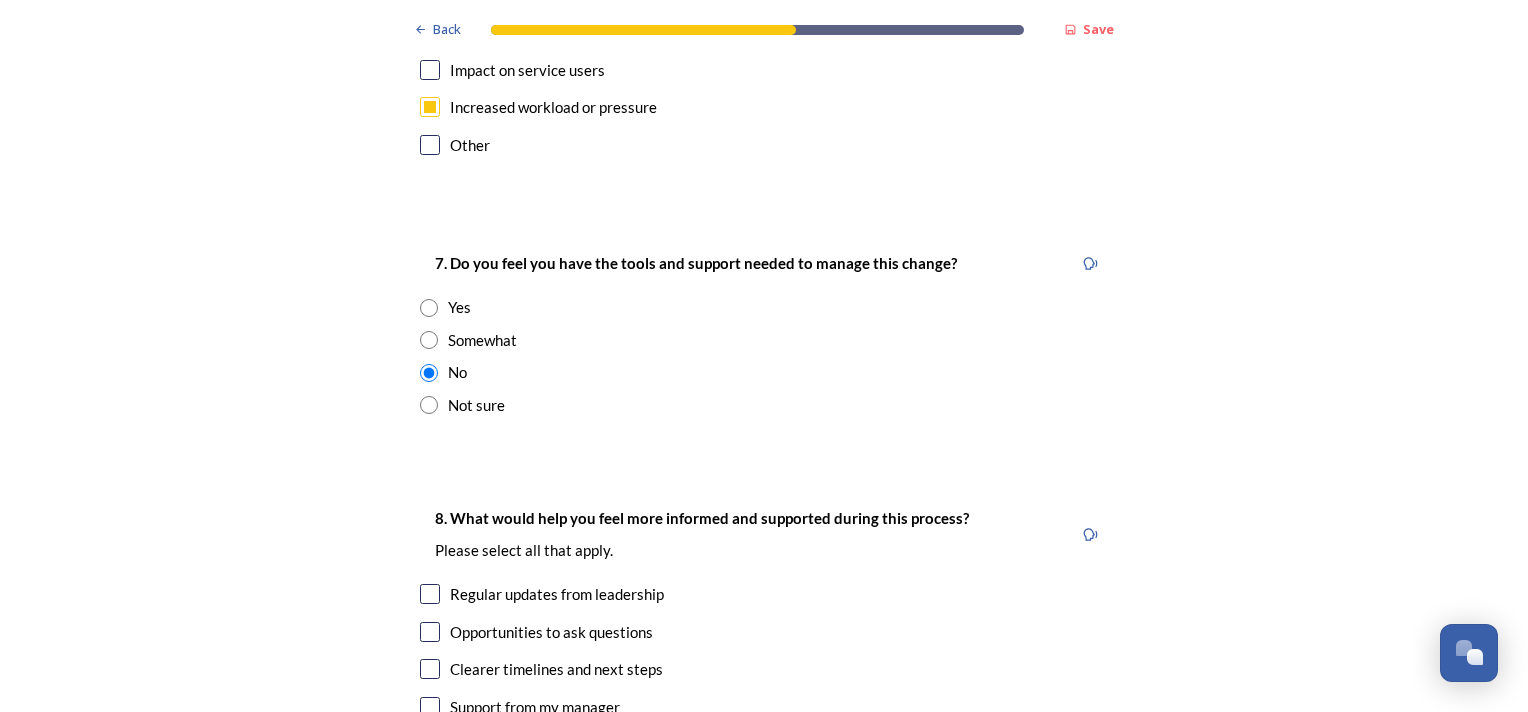 scroll, scrollTop: 4300, scrollLeft: 0, axis: vertical 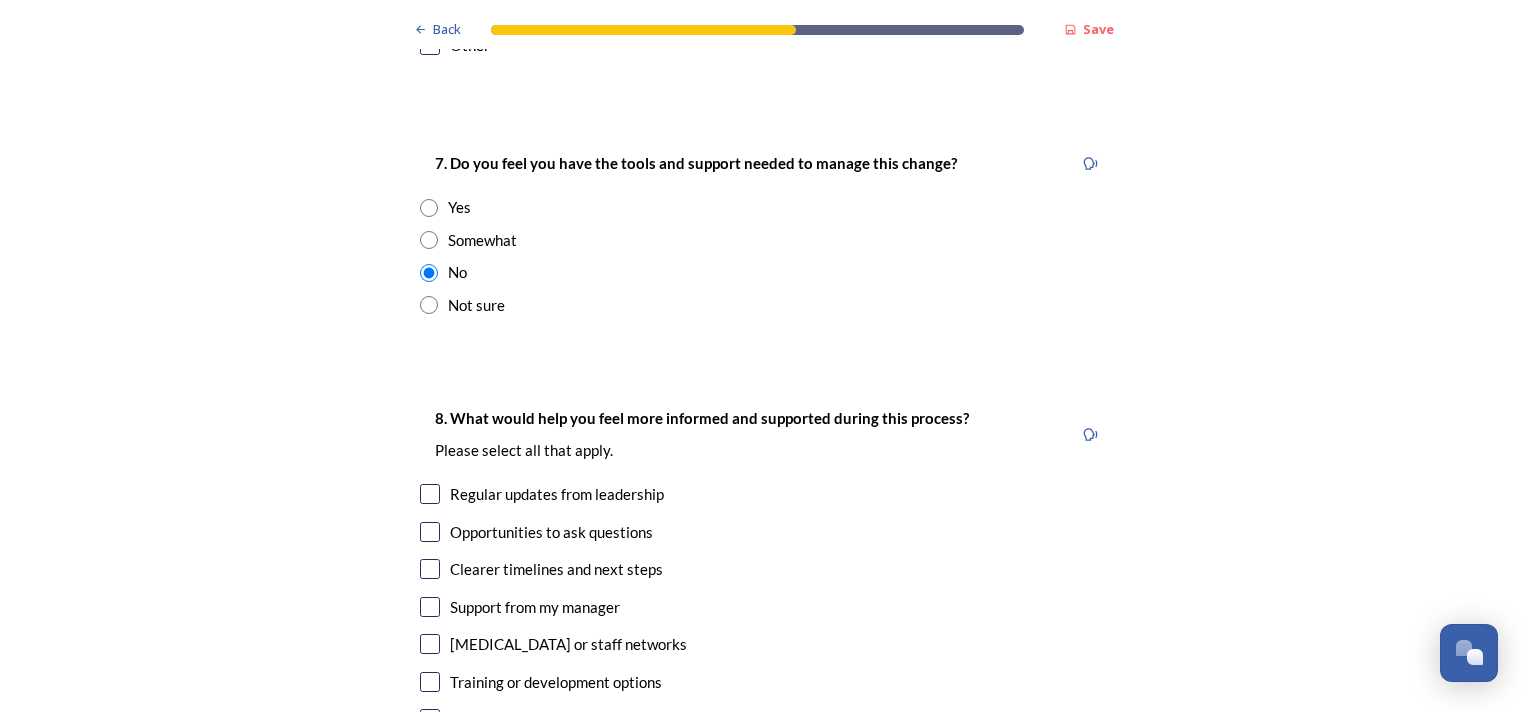 click at bounding box center (430, 682) 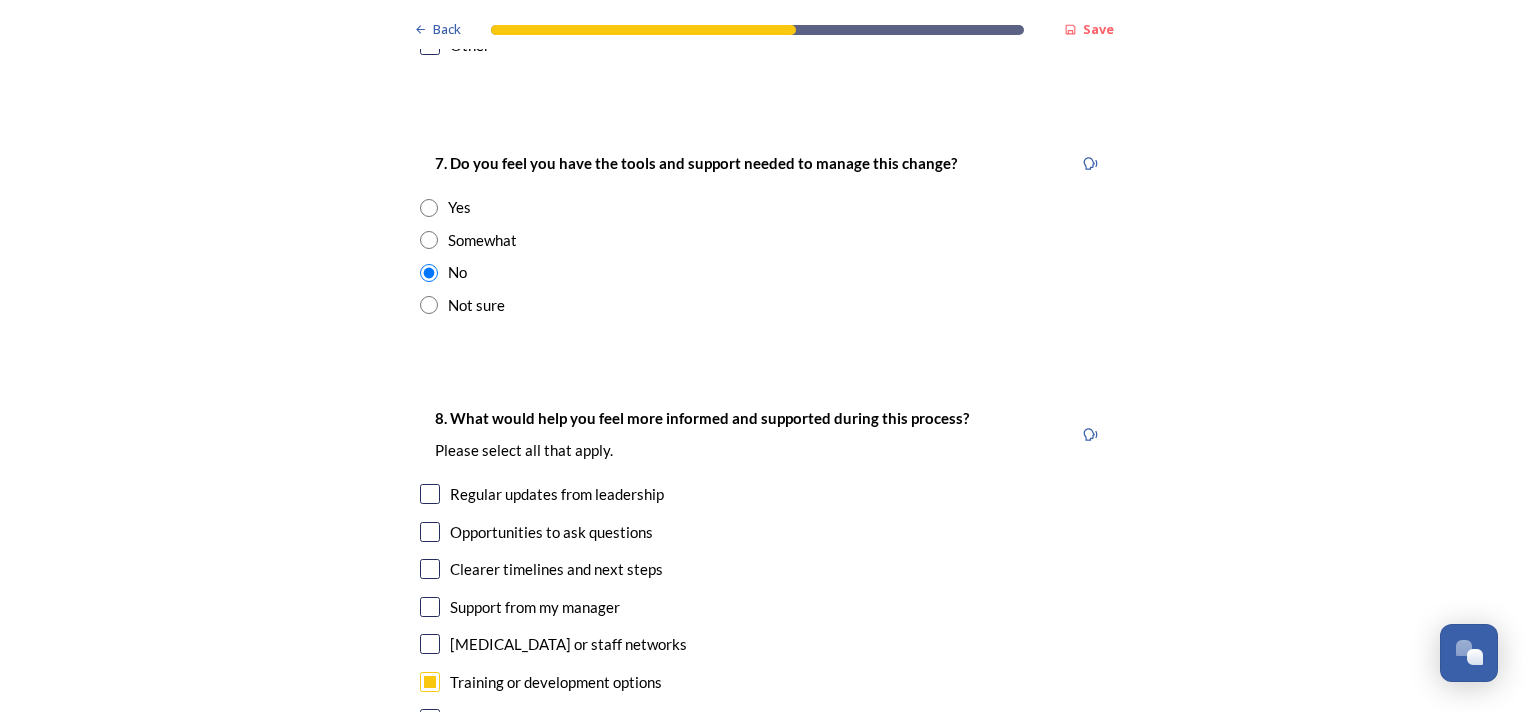 click on "Regular updates from leadership" at bounding box center (557, 494) 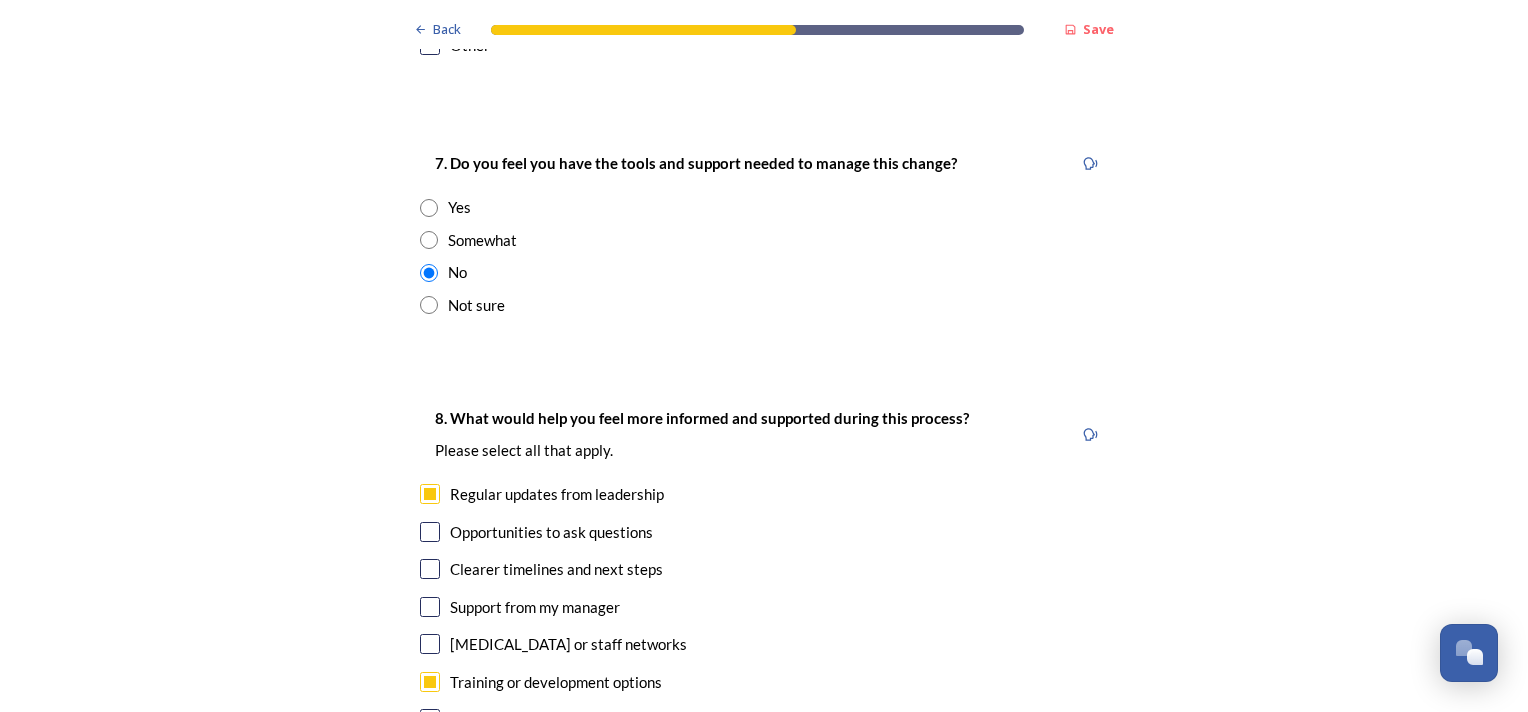 checkbox on "true" 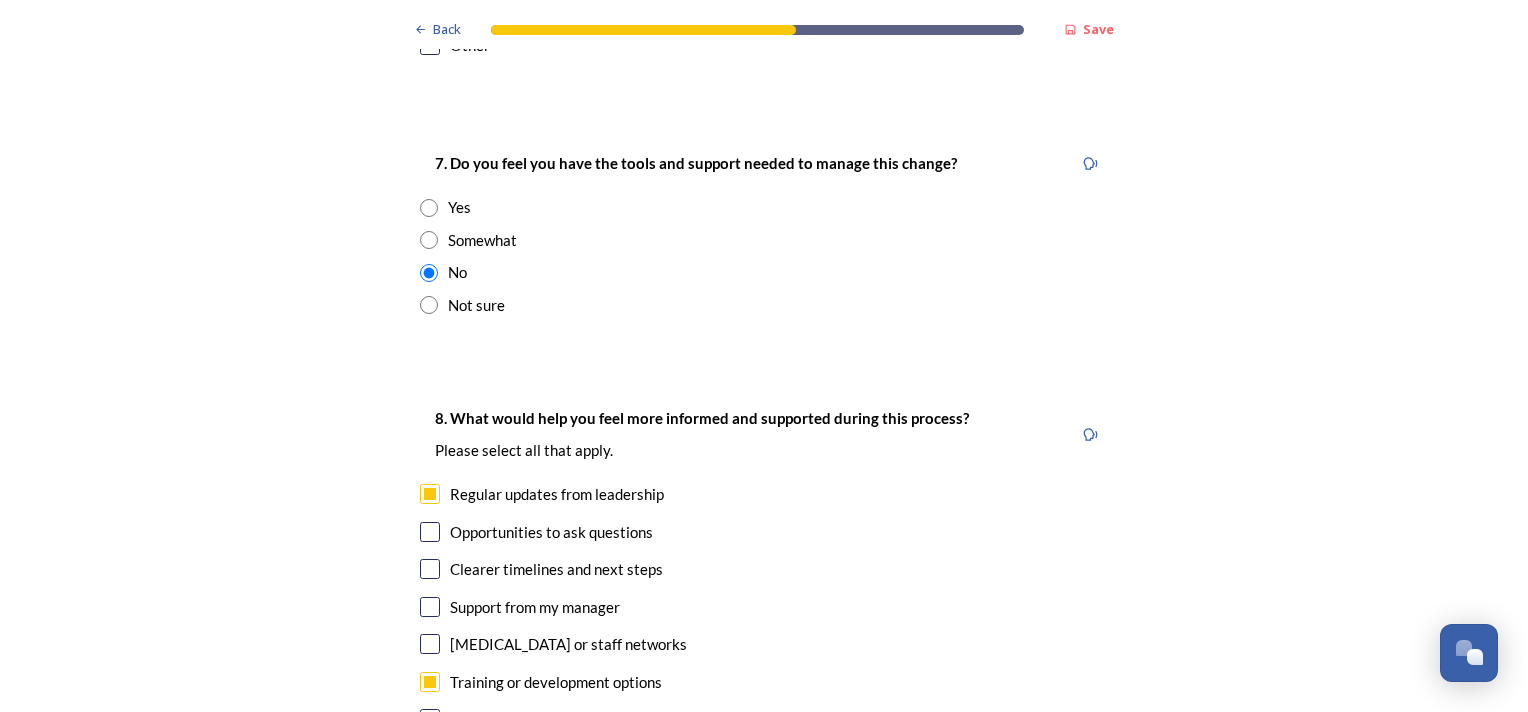 click on "Opportunities to ask questions" at bounding box center (551, 532) 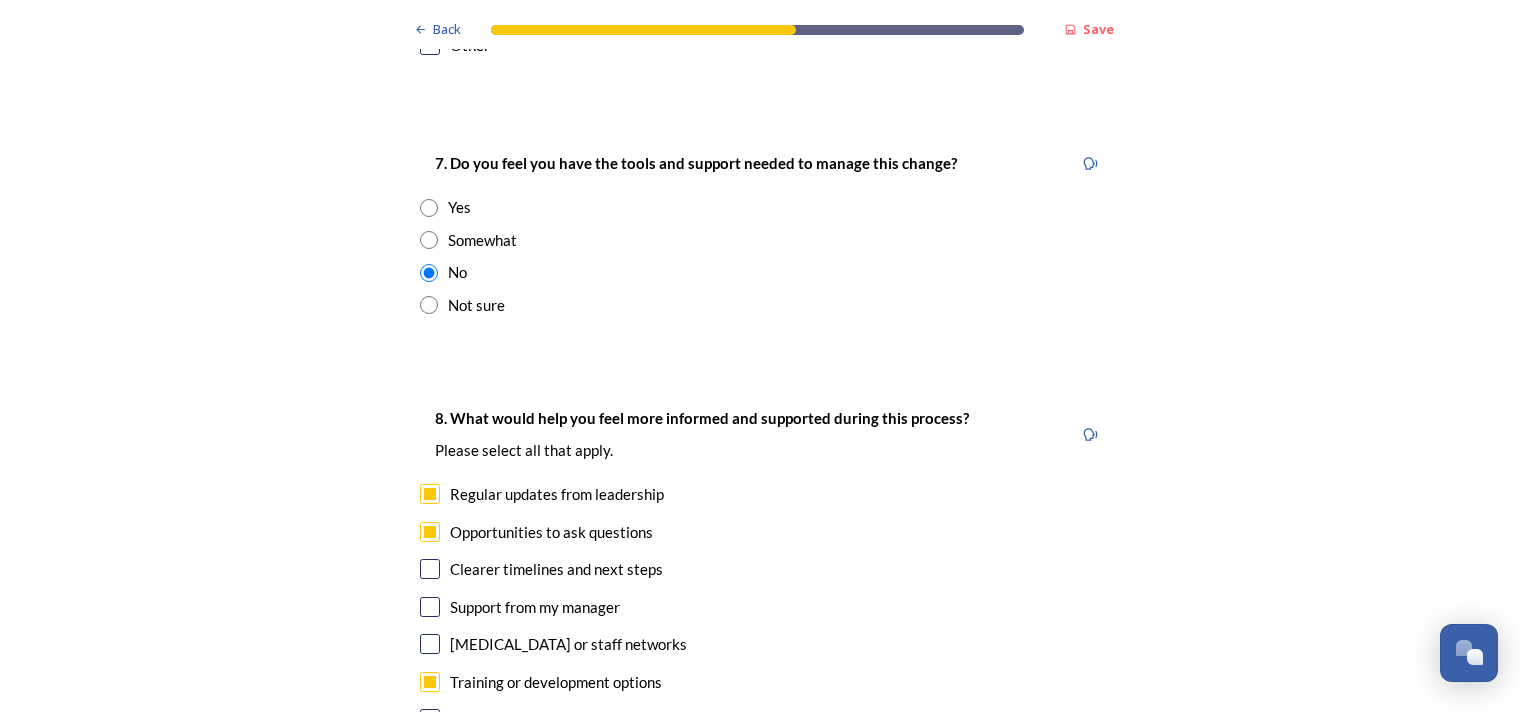 click on "Clearer timelines and next steps" at bounding box center (556, 569) 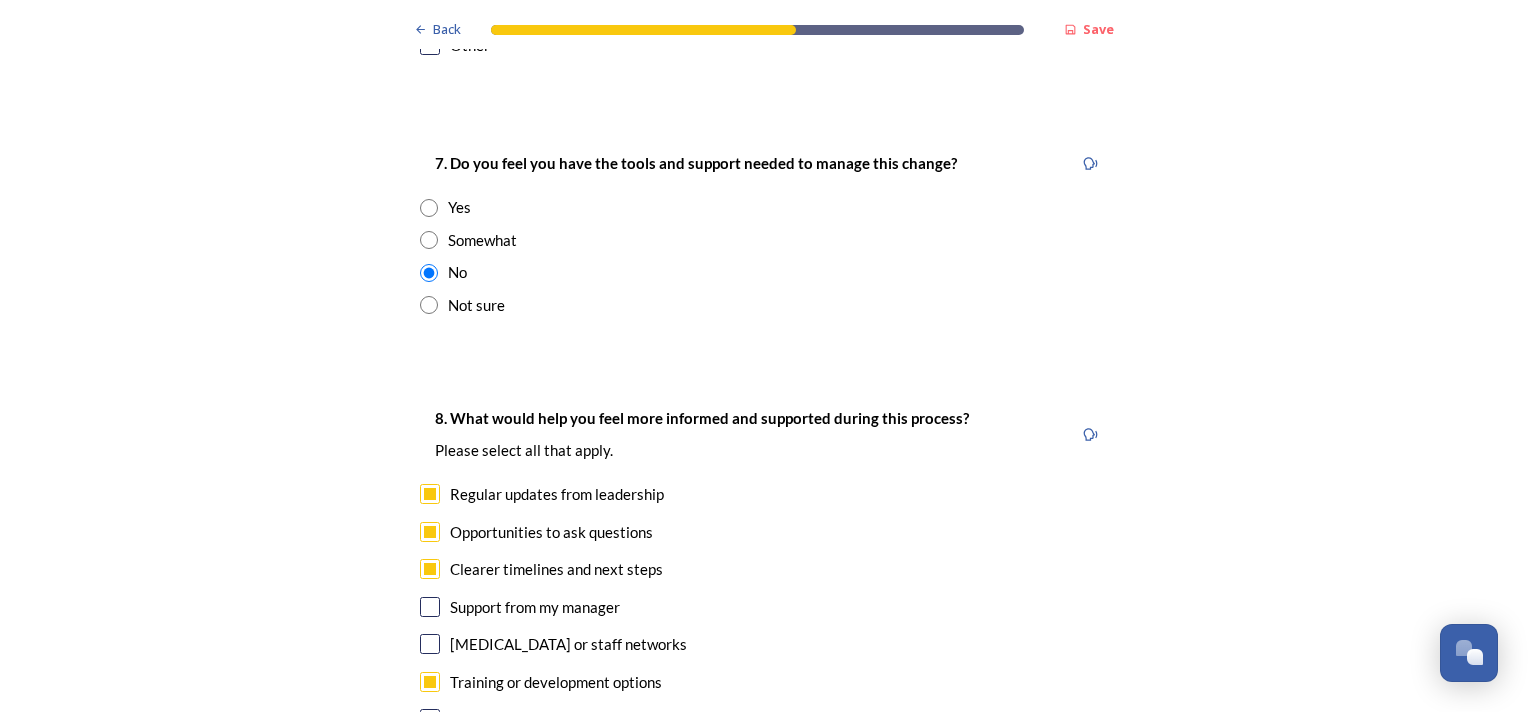 checkbox on "true" 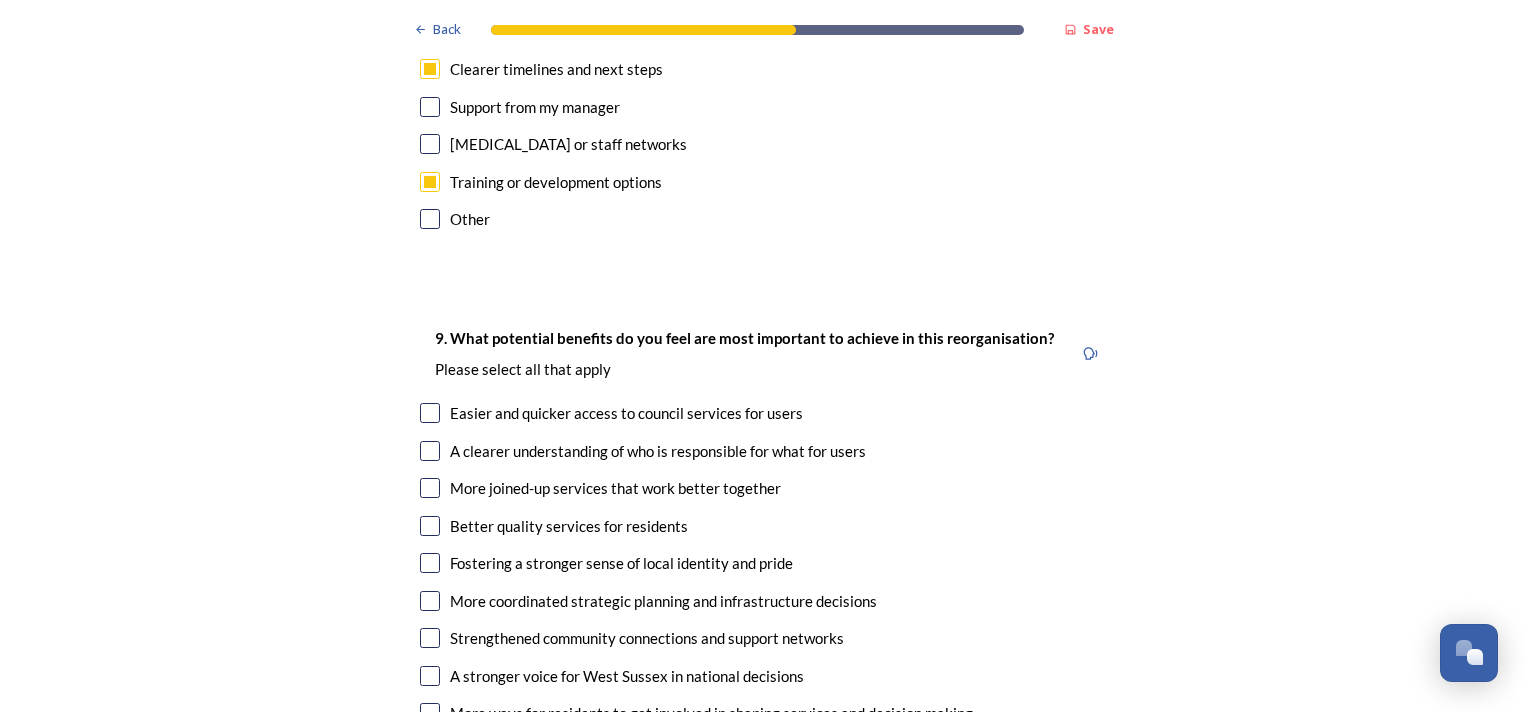 scroll, scrollTop: 4900, scrollLeft: 0, axis: vertical 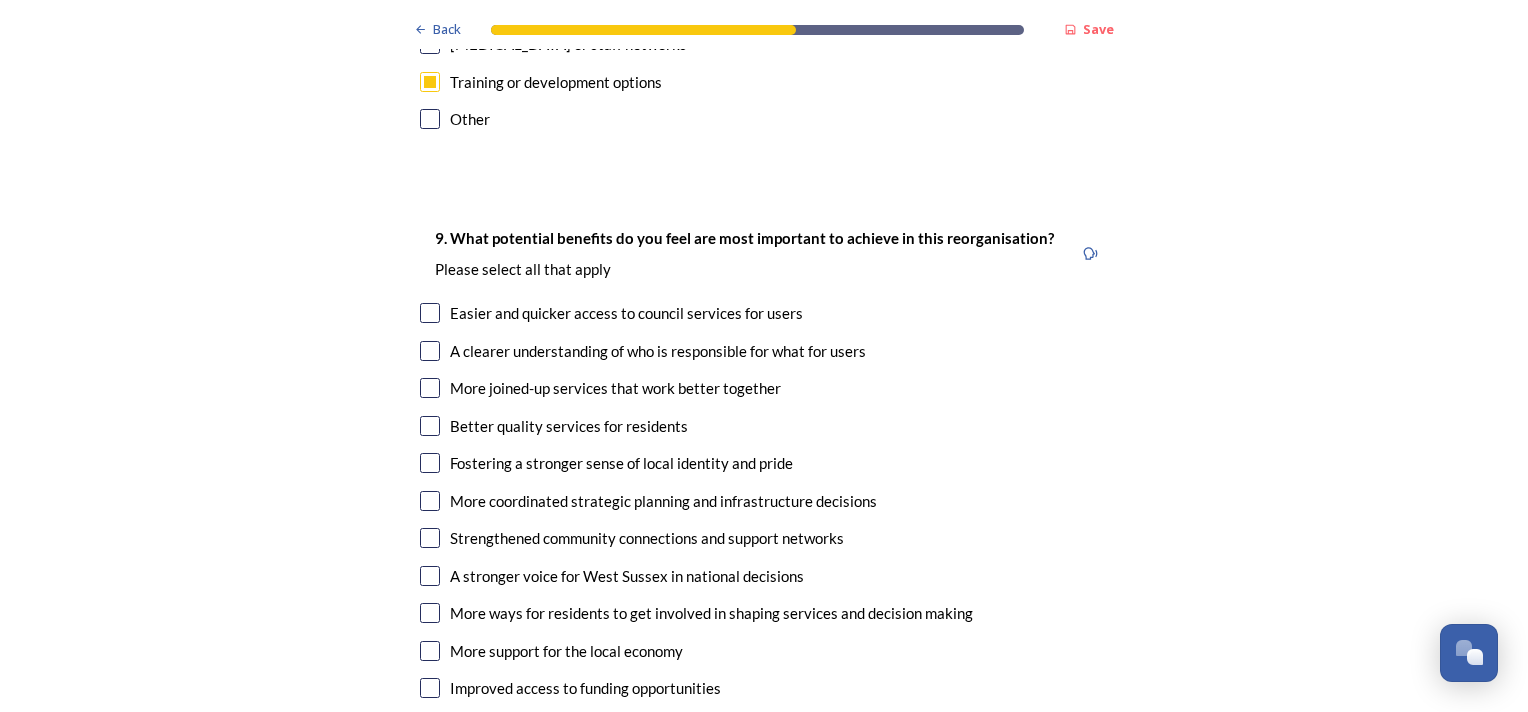 click at bounding box center [430, 576] 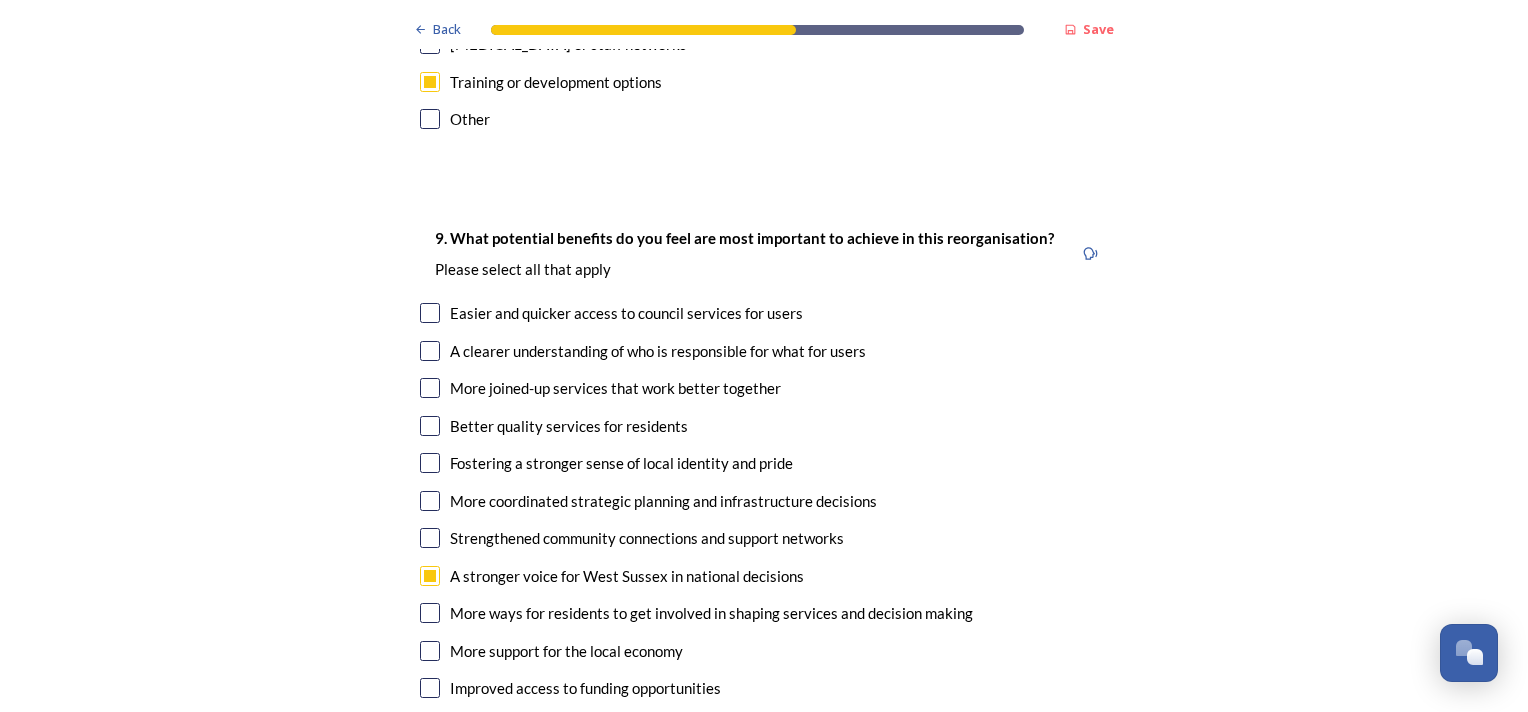 click on "More coordinated strategic planning and infrastructure decisions" at bounding box center [663, 501] 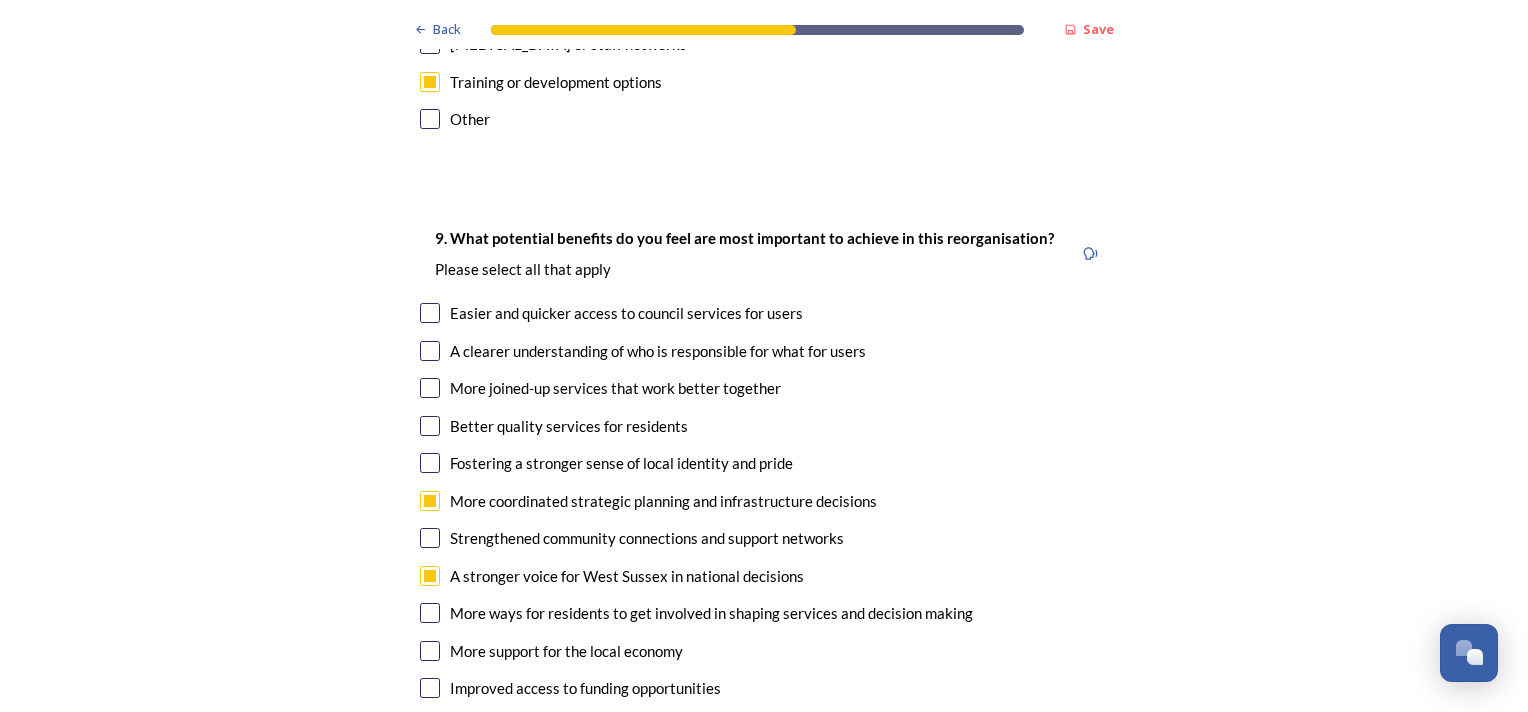 checkbox on "true" 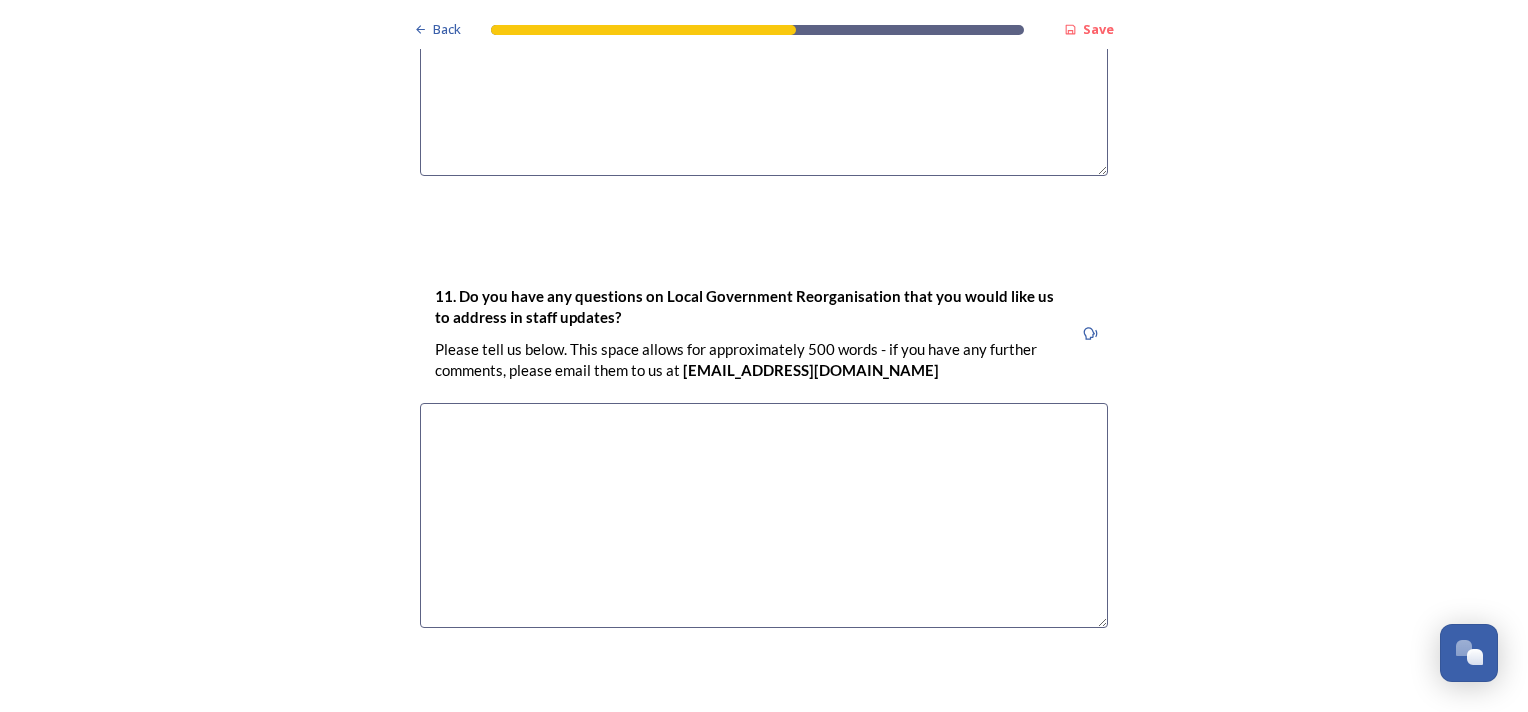 scroll, scrollTop: 5900, scrollLeft: 0, axis: vertical 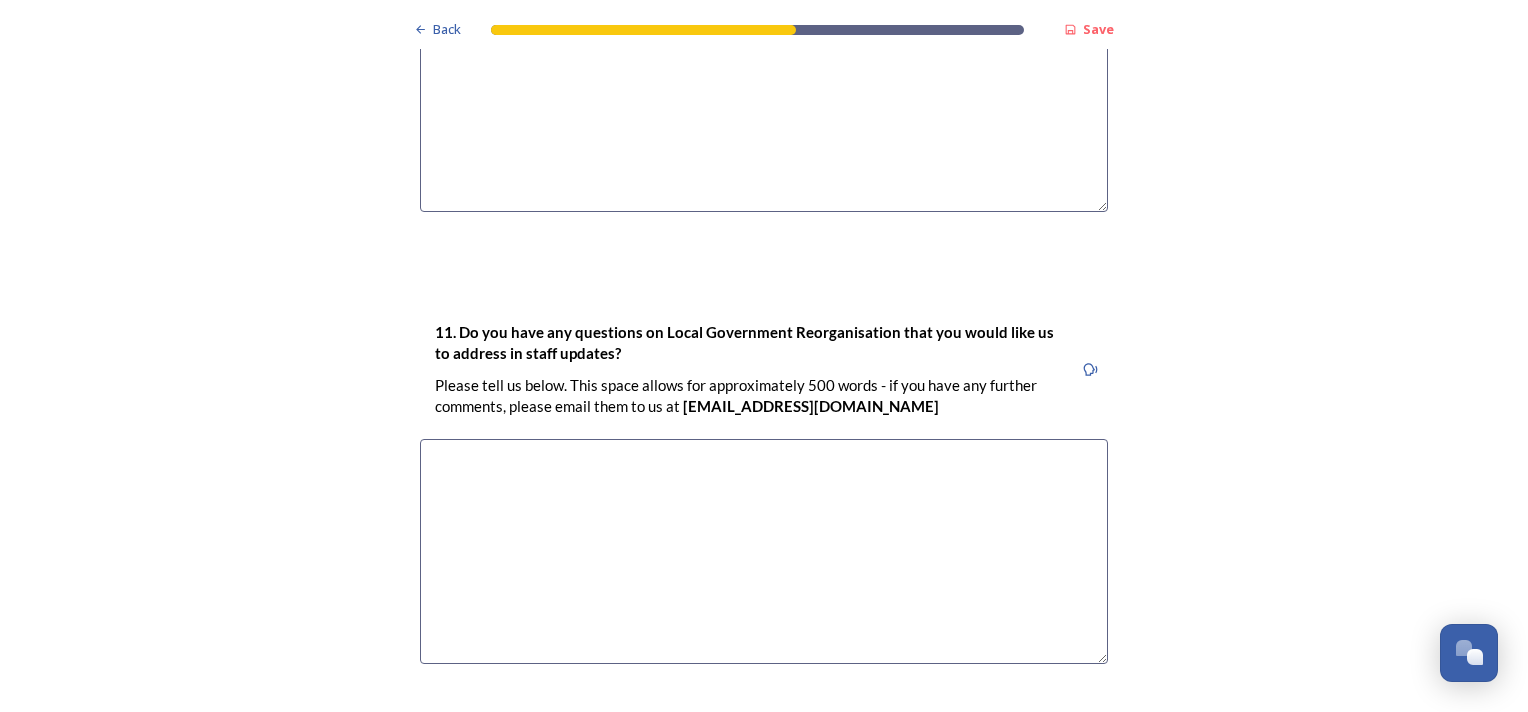 click at bounding box center (764, 551) 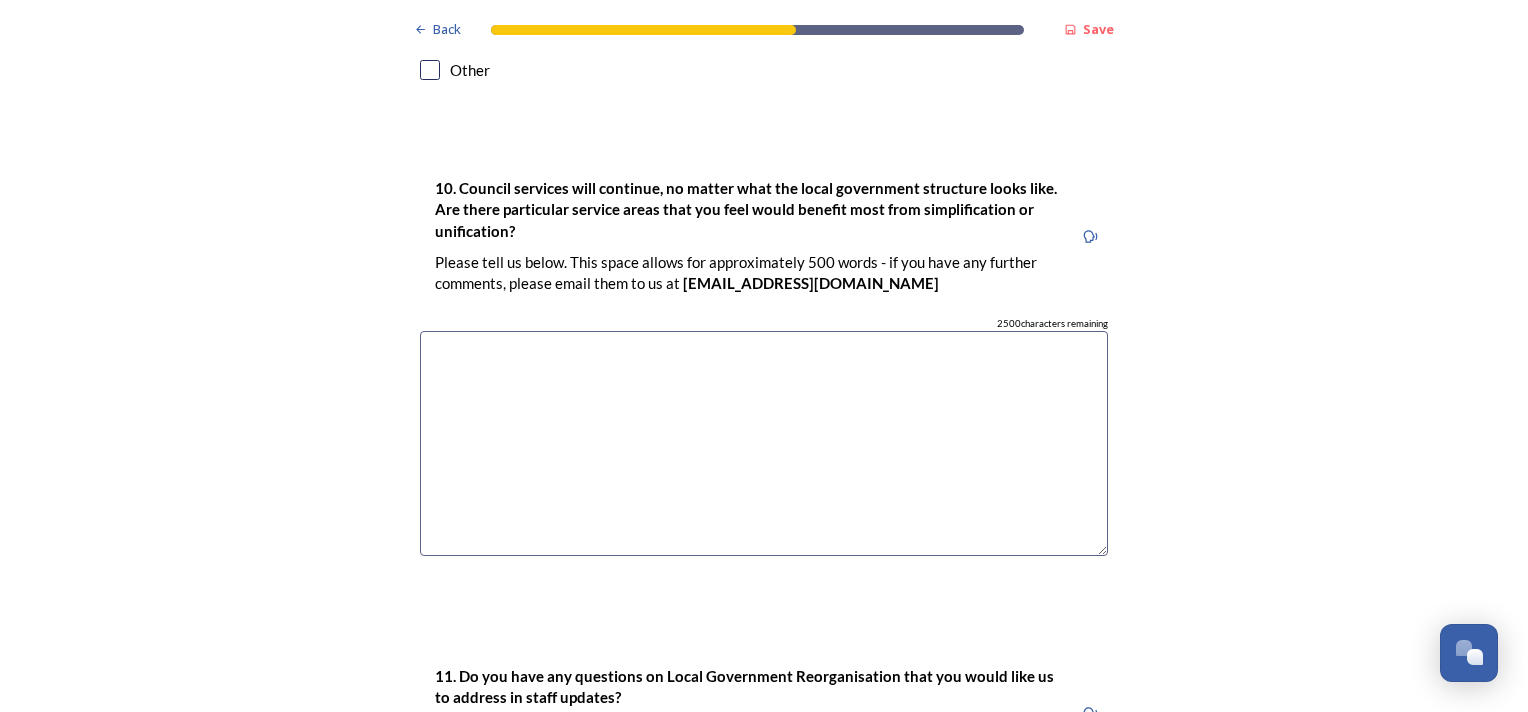 scroll, scrollTop: 5500, scrollLeft: 0, axis: vertical 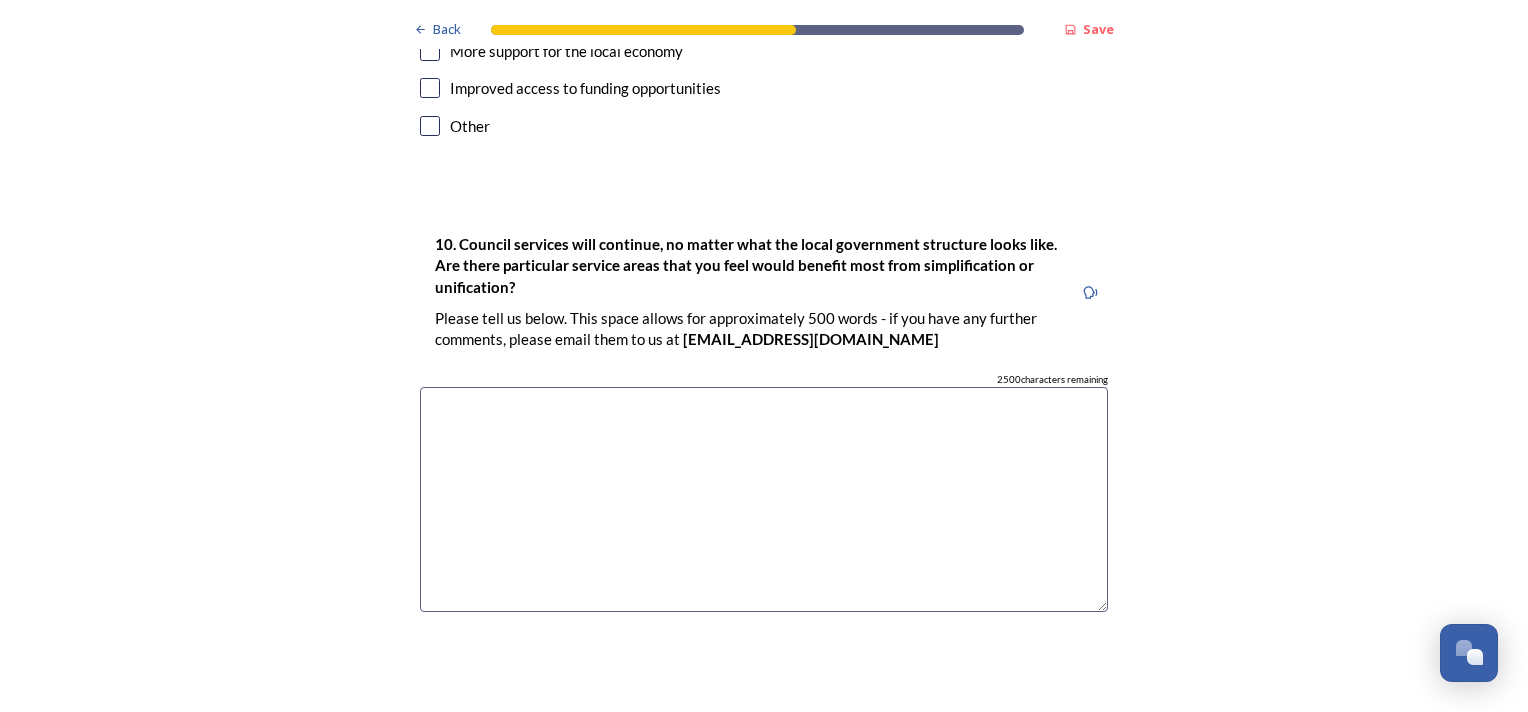 click at bounding box center (764, 499) 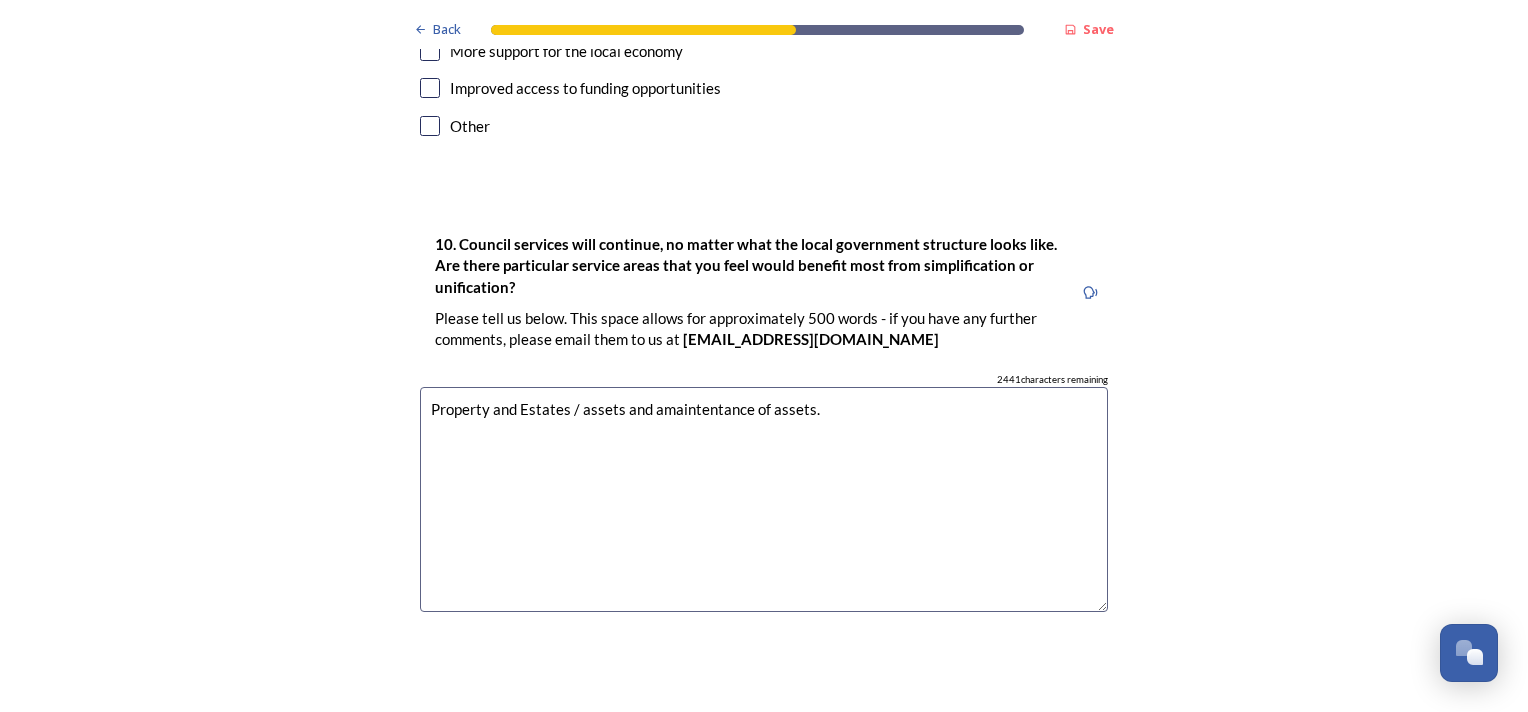 click on "Property and Estates / assets and amaintentance of assets." at bounding box center [764, 499] 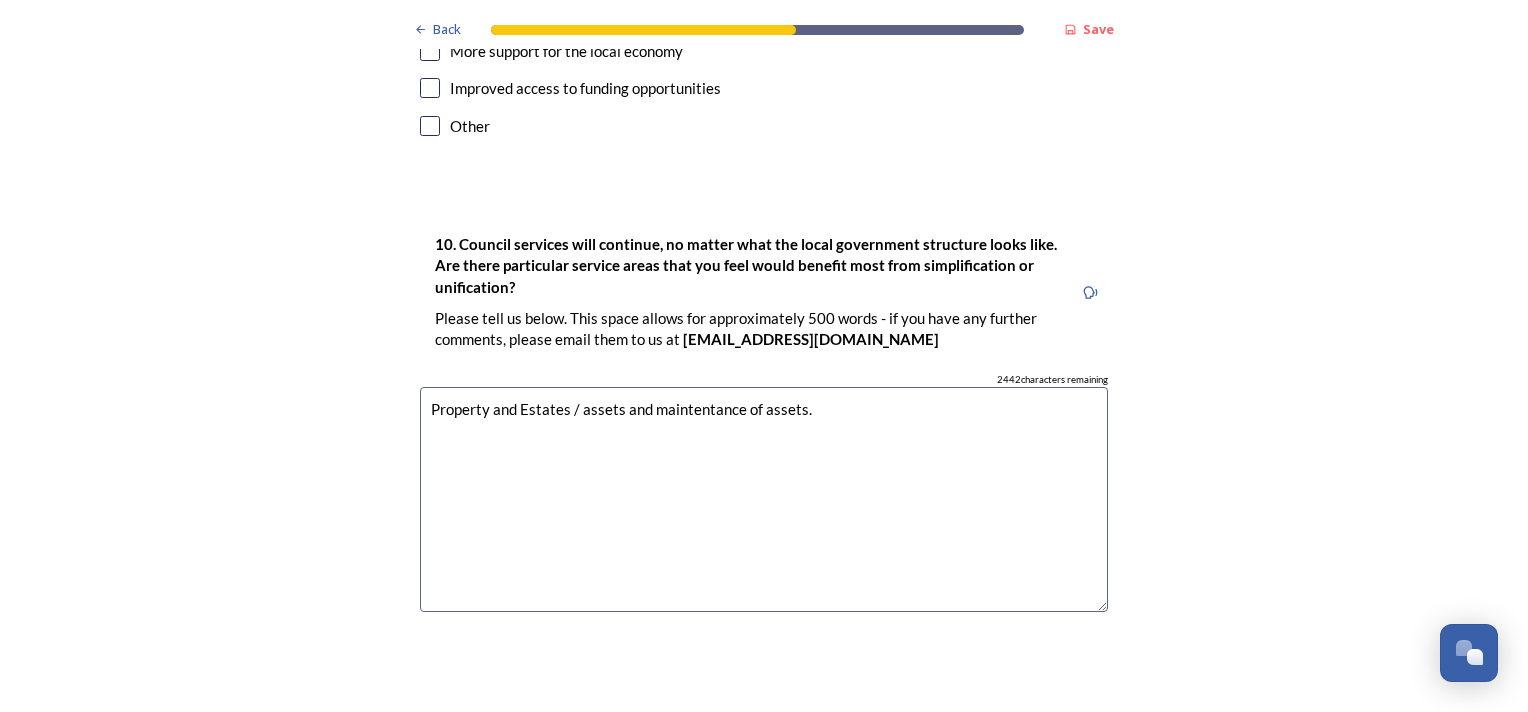 click on "Property and Estates / assets and maintentance of assets." at bounding box center [764, 499] 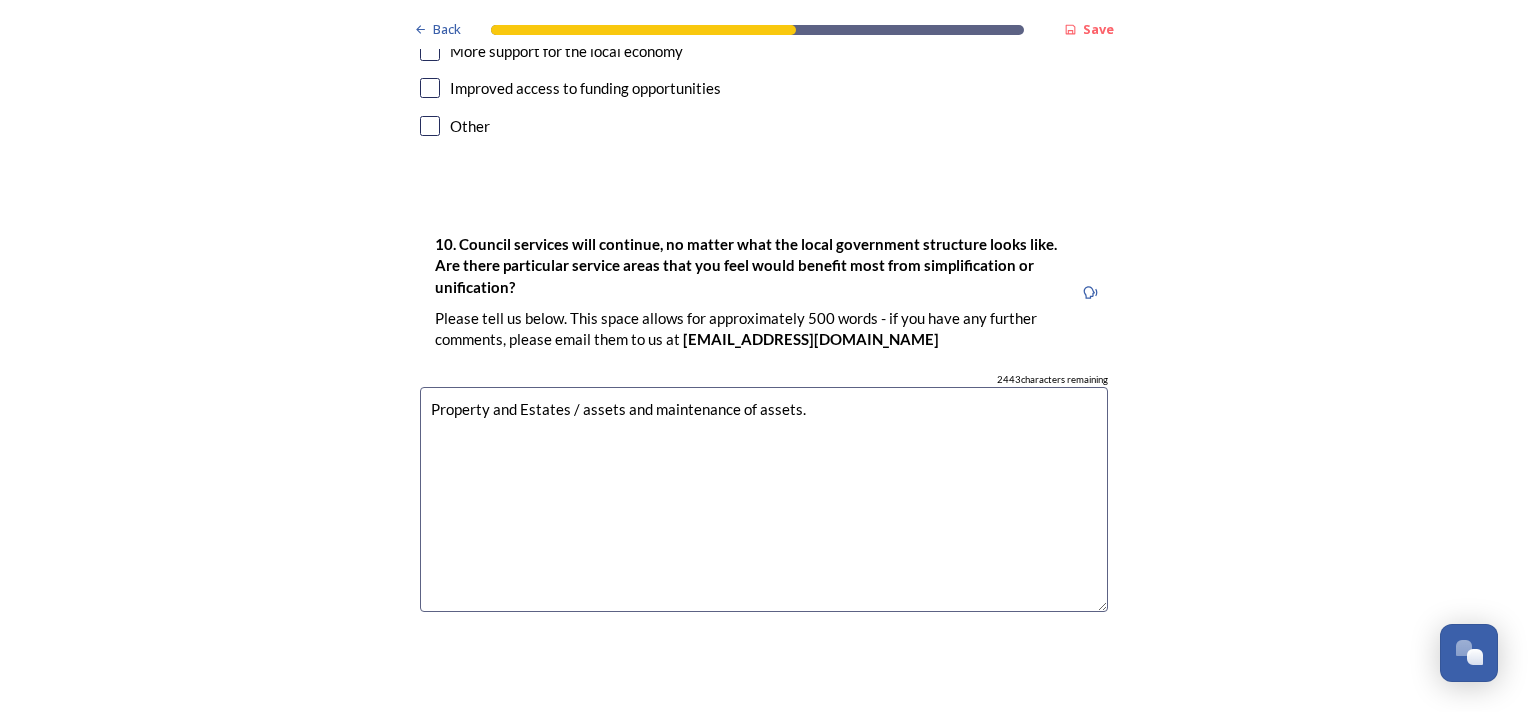 click on "Property and Estates / assets and maintenance of assets." at bounding box center (764, 499) 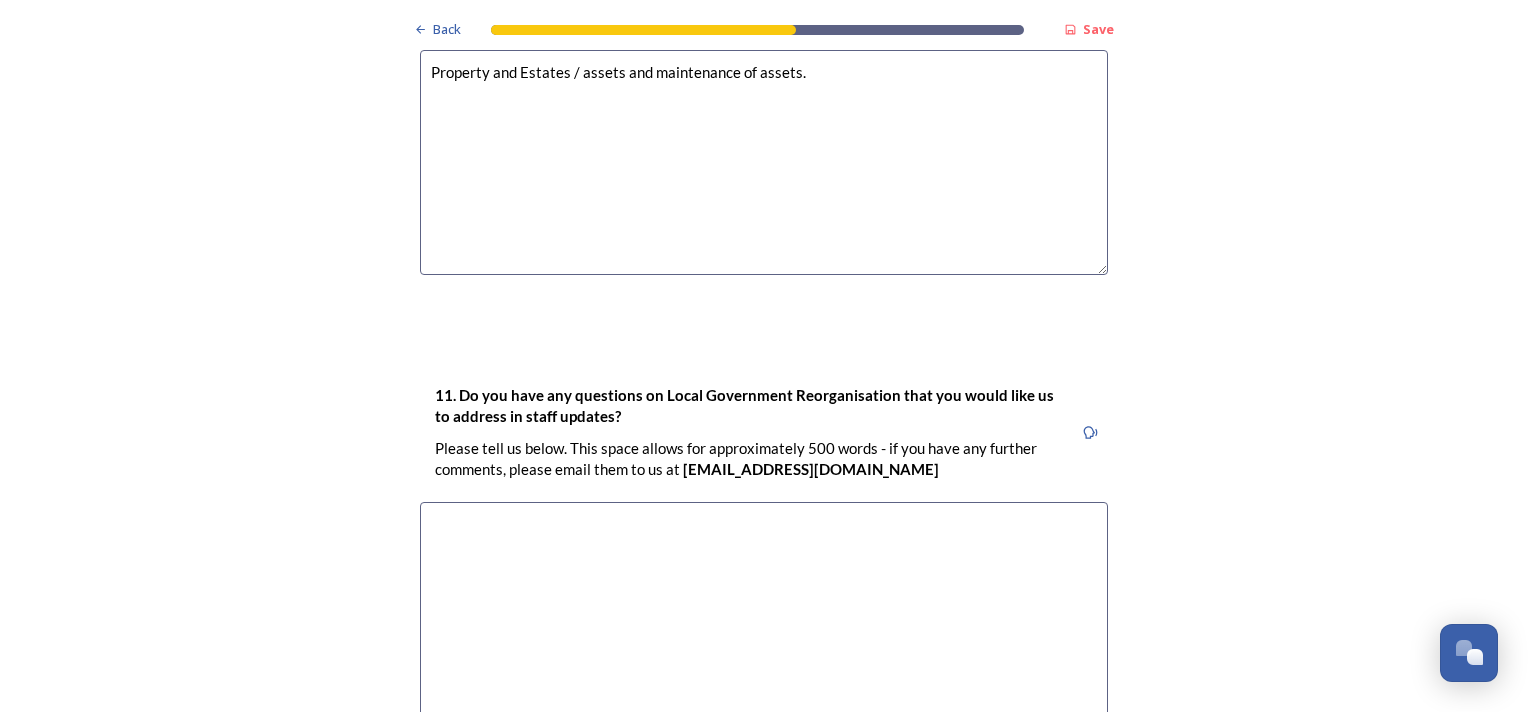 scroll, scrollTop: 5900, scrollLeft: 0, axis: vertical 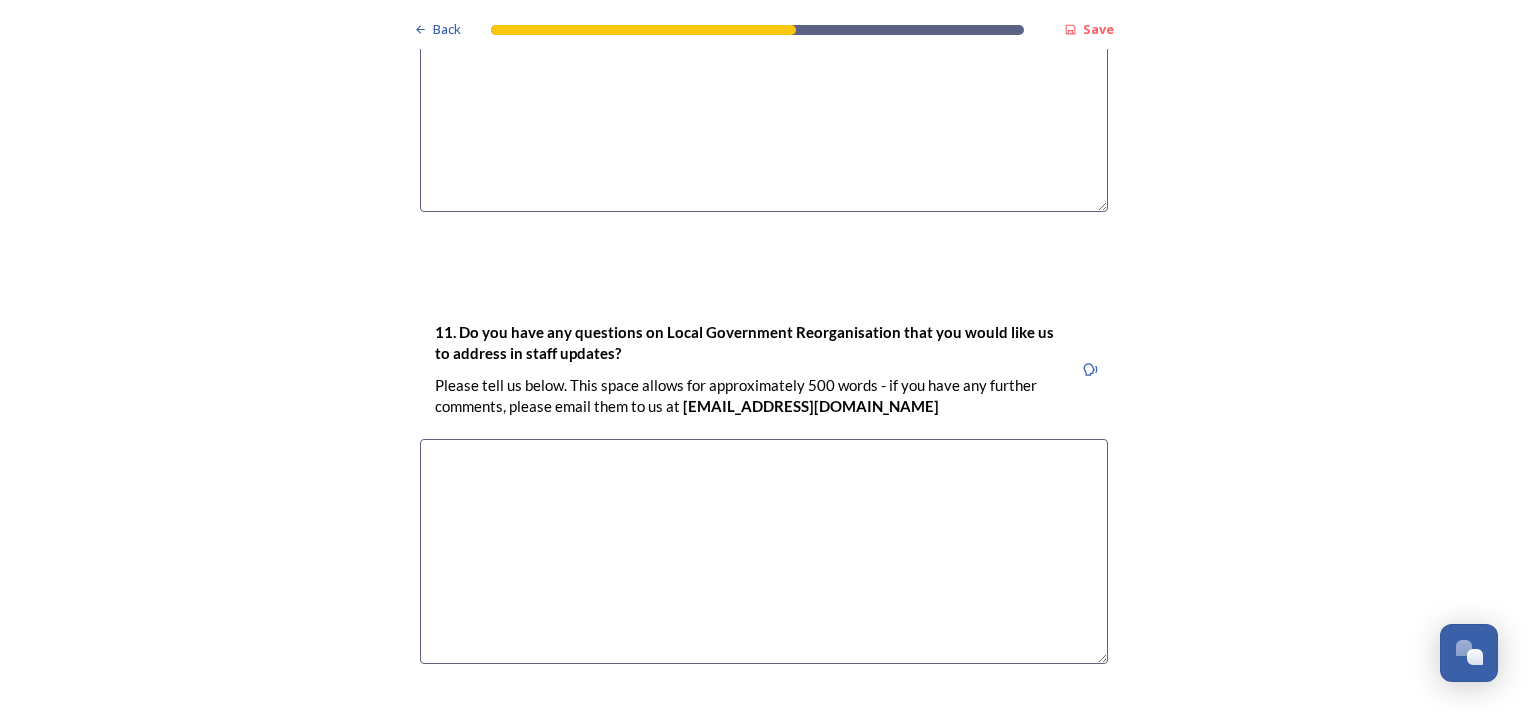 type on "Property and Estates / assets and maintenance of assets." 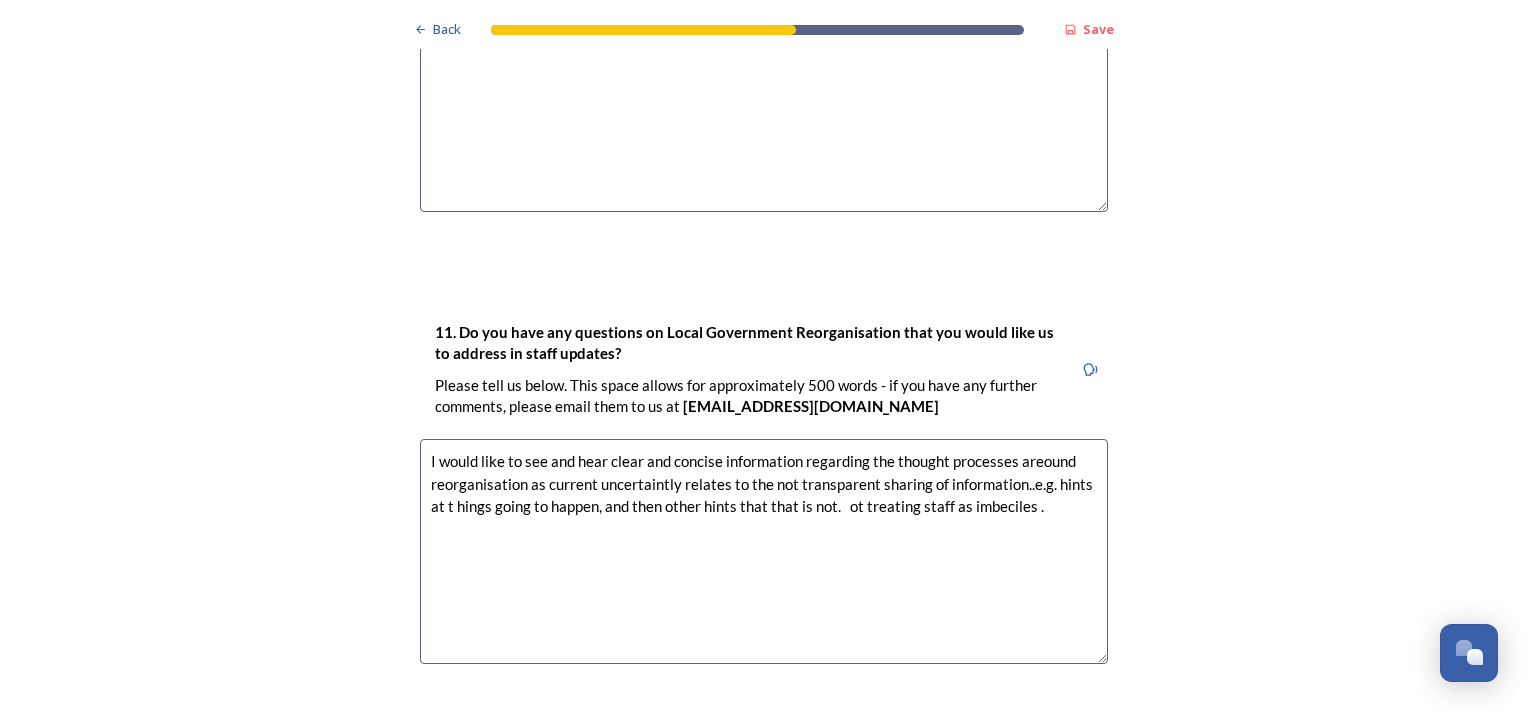 click on "I would like to see and hear clear and concise information regarding the thought processes areound reorganisation as current uncertaintly relates to the not transparent sharing of information..e.g. hints at t hings going to happen, and then other hints that that is not.   ot treating staff as imbeciles ." at bounding box center (764, 551) 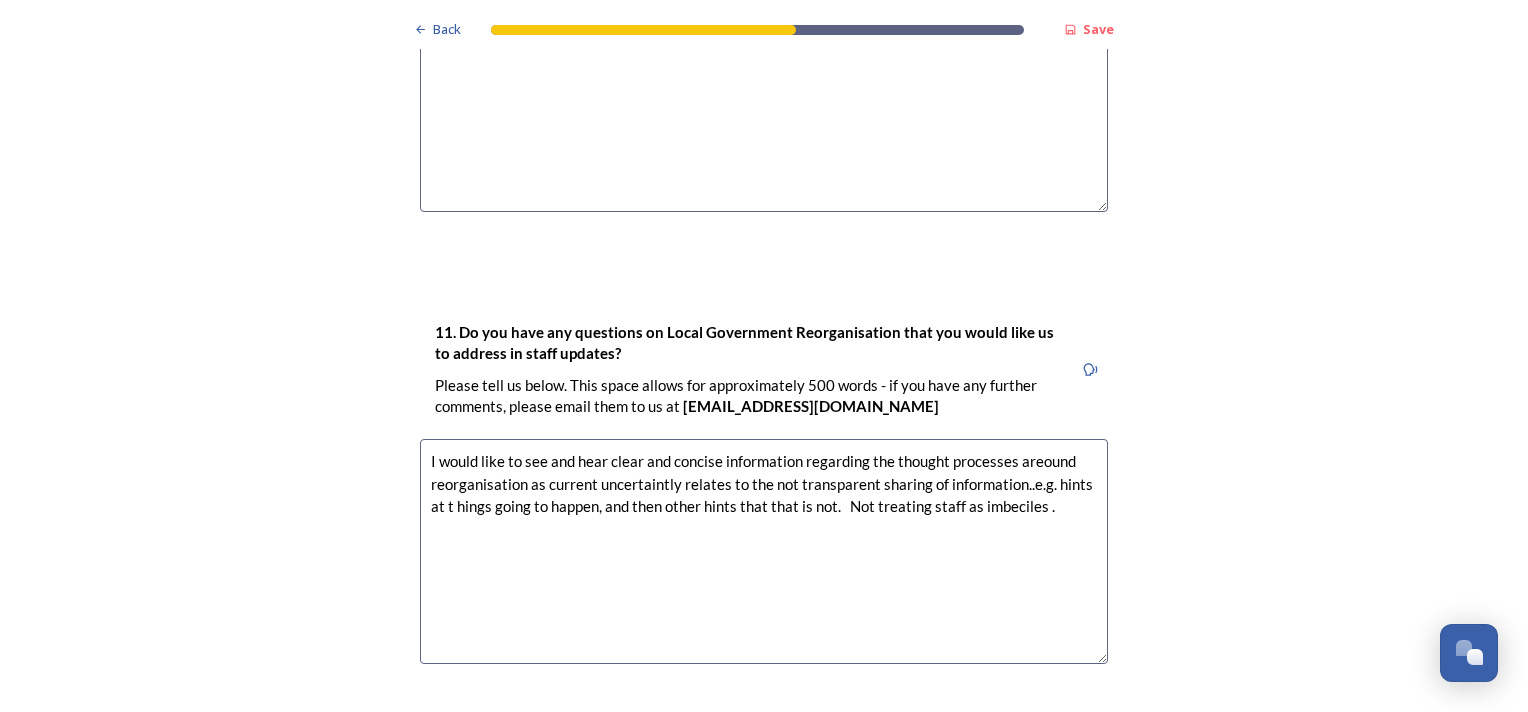 click on "I would like to see and hear clear and concise information regarding the thought processes areound reorganisation as current uncertaintly relates to the not transparent sharing of information..e.g. hints at t hings going to happen, and then other hints that that is not.   Not treating staff as imbeciles ." at bounding box center (764, 551) 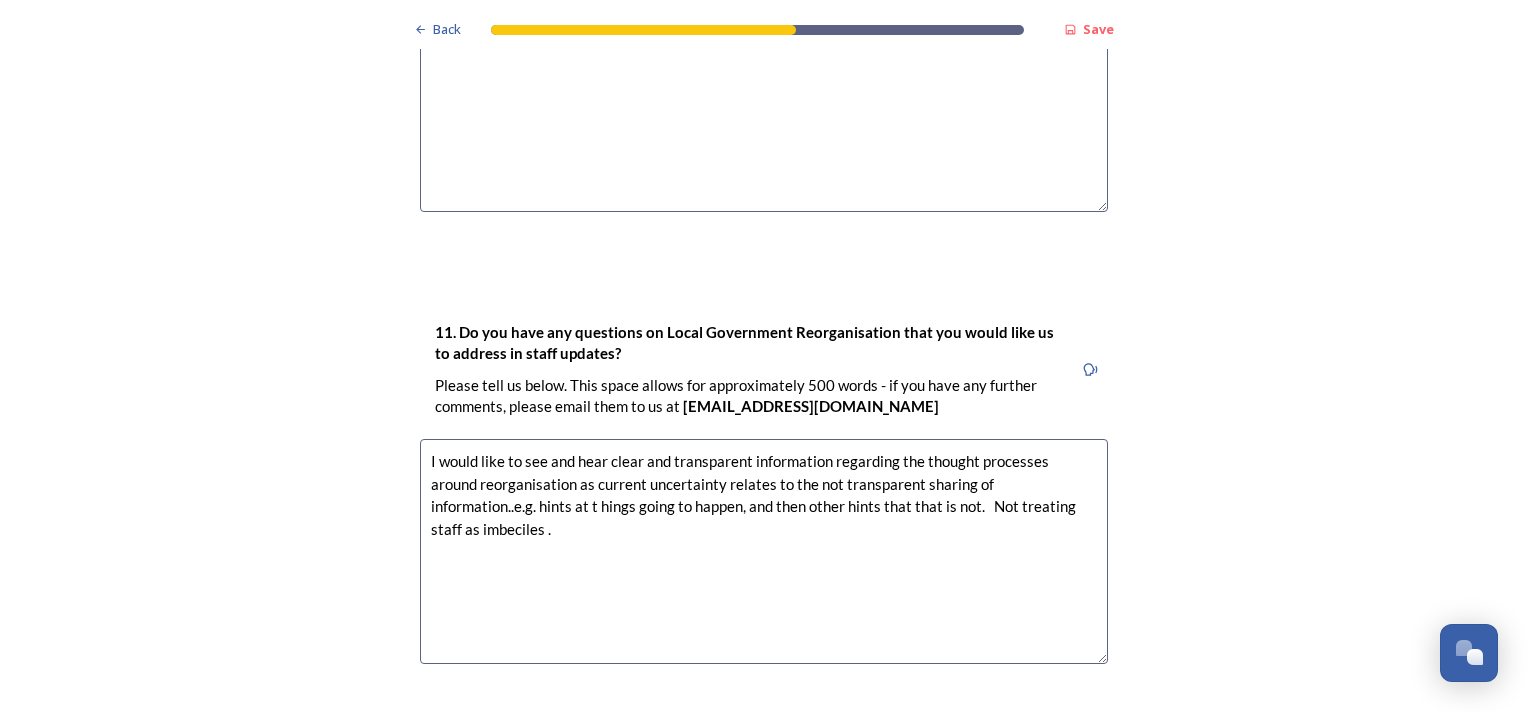 click on "I would like to see and hear clear and transparent information regarding the thought processes around reorganisation as current uncertainty relates to the not transparent sharing of information..e.g. hints at t hings going to happen, and then other hints that that is not.   Not treating staff as imbeciles ." at bounding box center (764, 551) 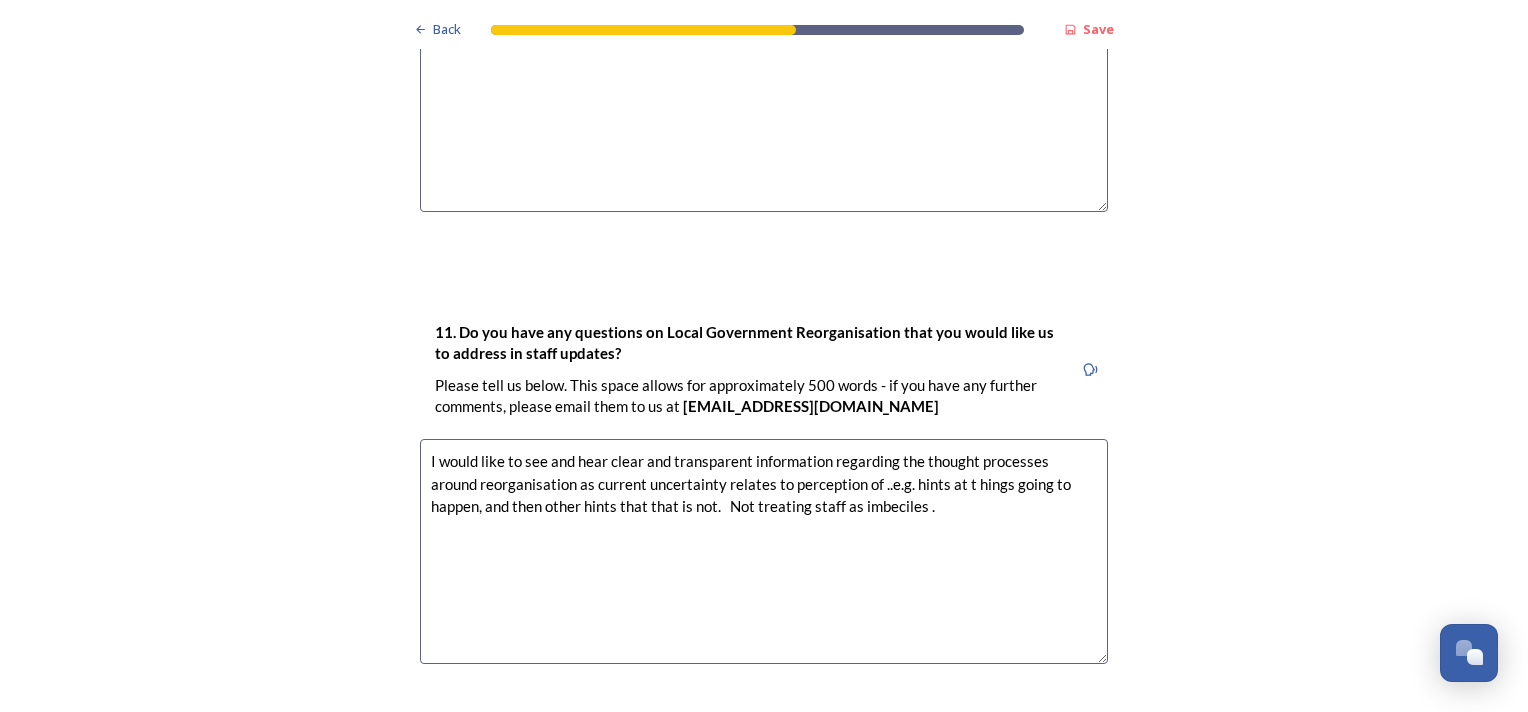 click on "I would like to see and hear clear and transparent information regarding the thought processes around reorganisation as current uncertainty relates to perception of ..e.g. hints at t hings going to happen, and then other hints that that is not.   Not treating staff as imbeciles ." at bounding box center (764, 551) 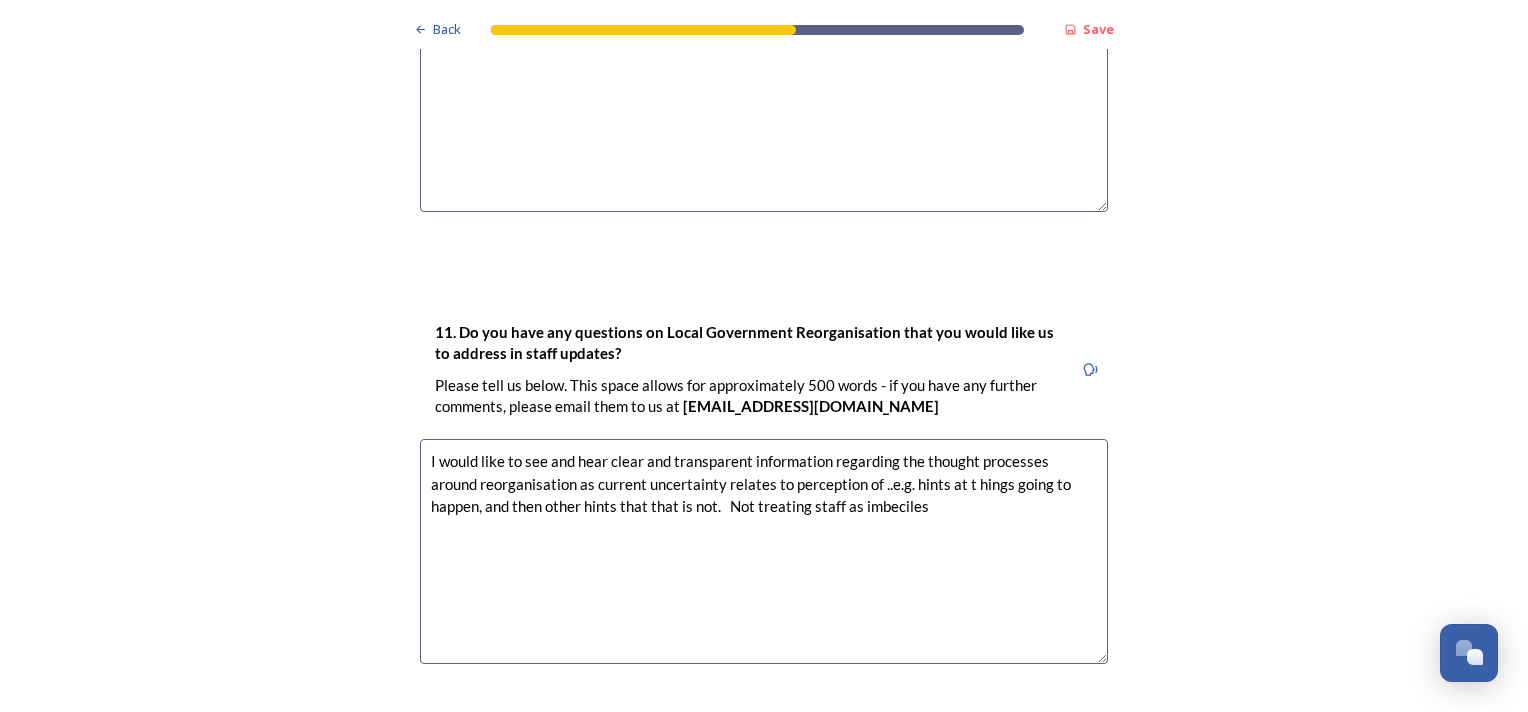 click on "I would like to see and hear clear and transparent information regarding the thought processes around reorganisation as current uncertainty relates to perception of ..e.g. hints at t hings going to happen, and then other hints that that is not.   Not treating staff as imbeciles" at bounding box center (764, 551) 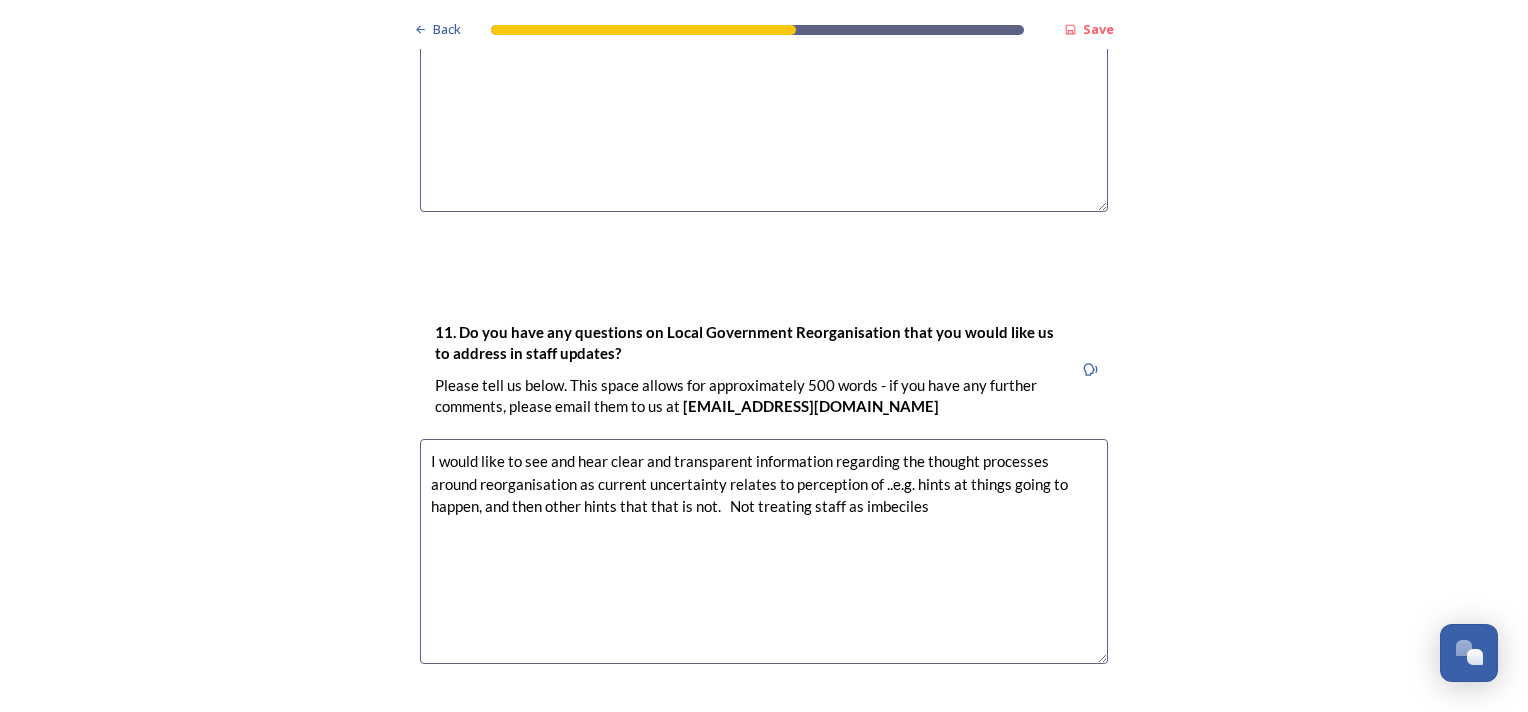 click on "I would like to see and hear clear and transparent information regarding the thought processes around reorganisation as current uncertainty relates to perception of ..e.g. hints at things going to happen, and then other hints that that is not.   Not treating staff as imbeciles" at bounding box center (764, 551) 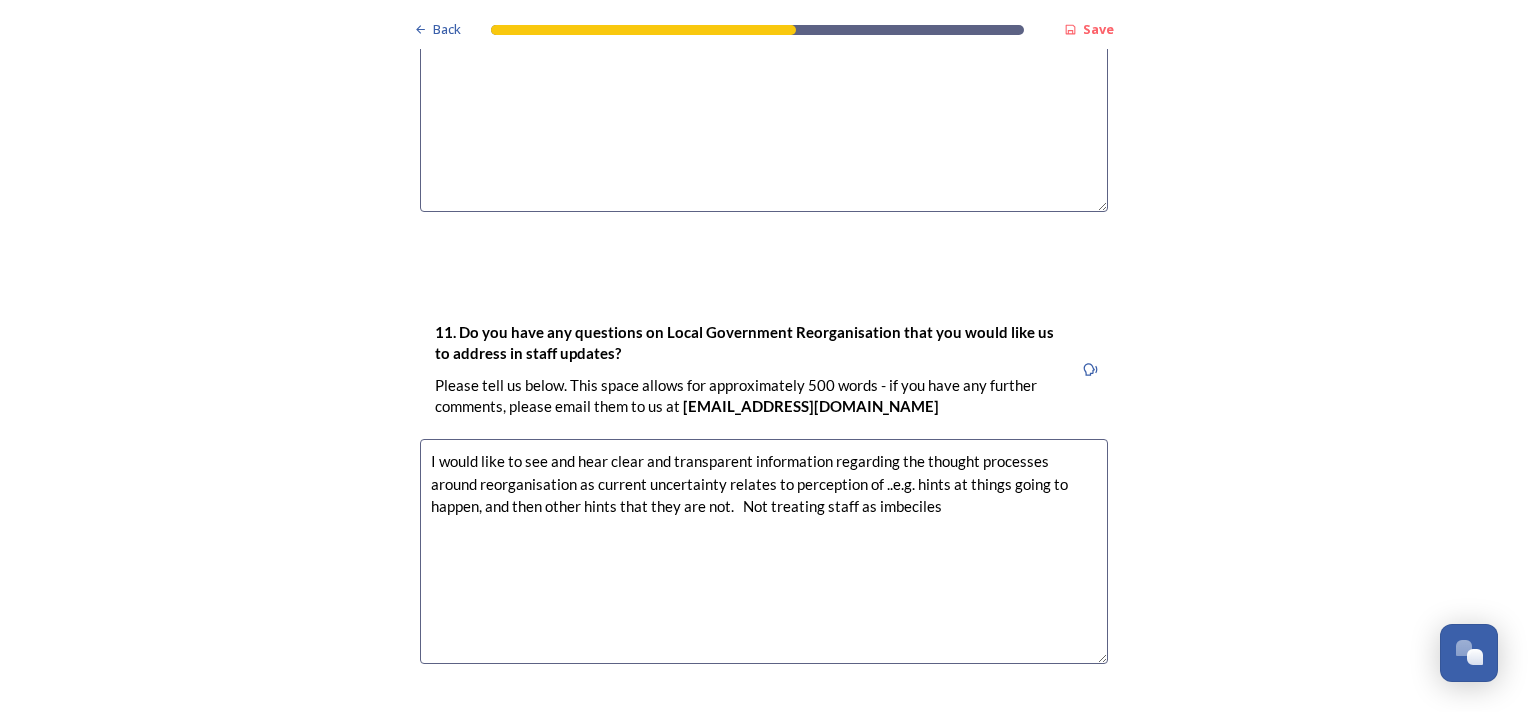 click on "I would like to see and hear clear and transparent information regarding the thought processes around reorganisation as current uncertainty relates to perception of ..e.g. hints at things going to happen, and then other hints that they are not.   Not treating staff as imbeciles" at bounding box center [764, 551] 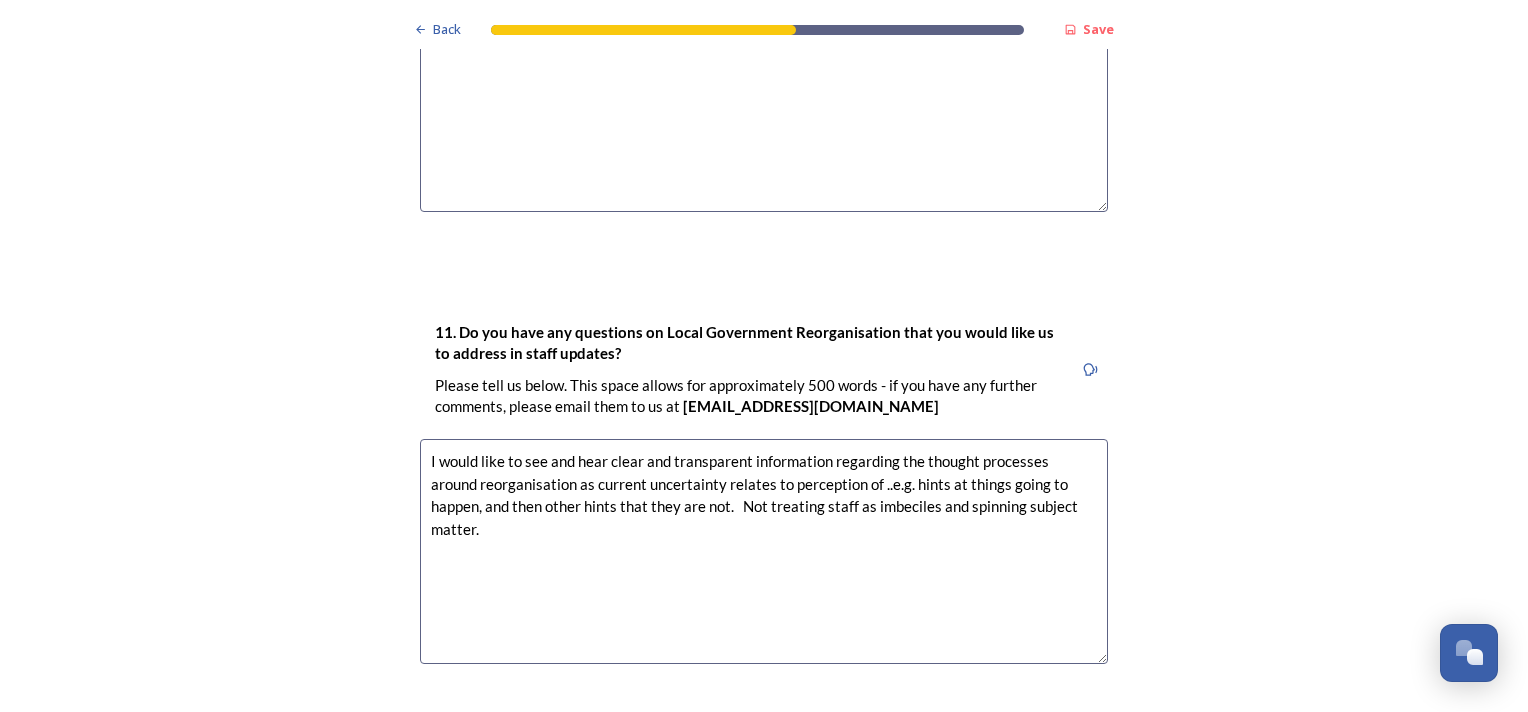 click on "I would like to see and hear clear and transparent information regarding the thought processes around reorganisation as current uncertainty relates to perception of ..e.g. hints at things going to happen, and then other hints that they are not.   Not treating staff as imbeciles and spinning subject matter." at bounding box center [764, 551] 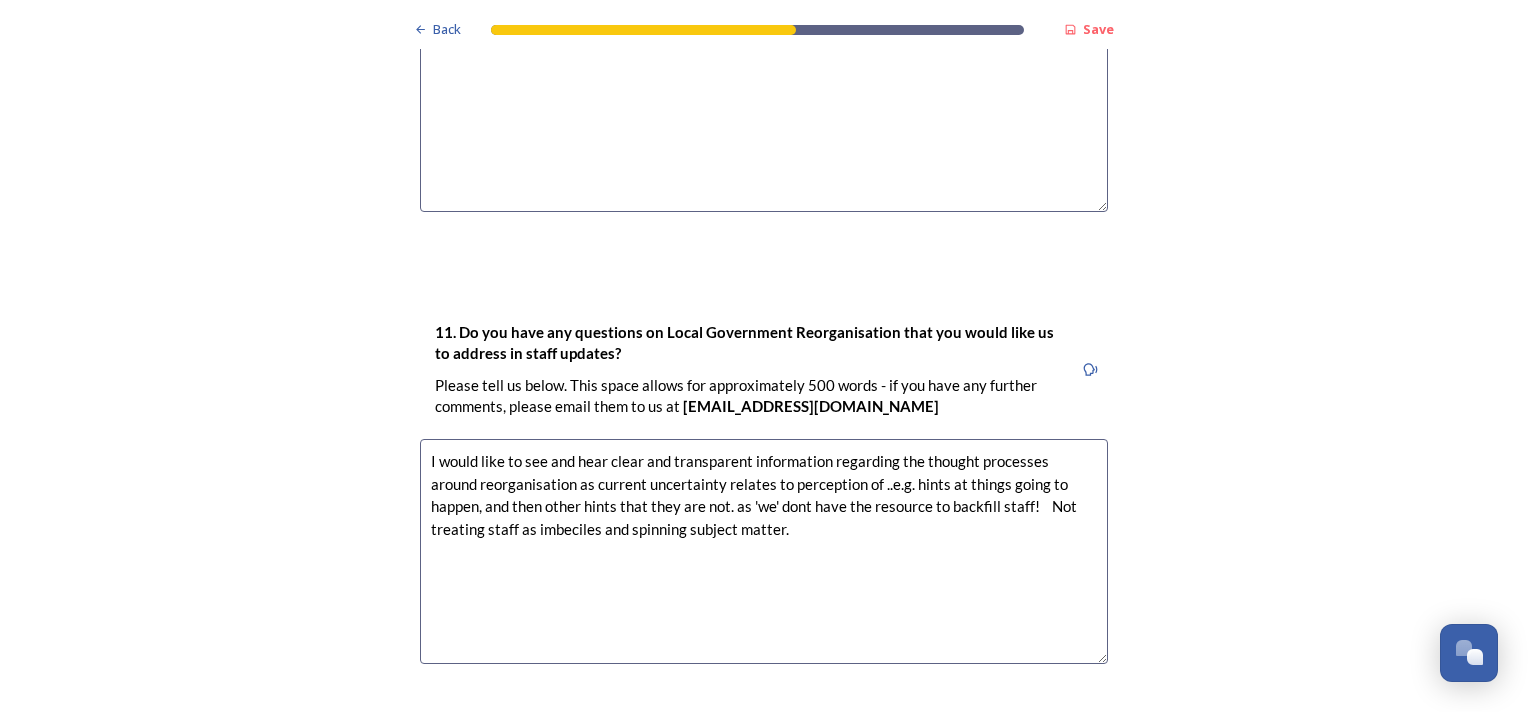 click on "I would like to see and hear clear and transparent information regarding the thought processes around reorganisation as current uncertainty relates to perception of ..e.g. hints at things going to happen, and then other hints that they are not. as 'we' dont have the resource to backfill staff!    Not treating staff as imbeciles and spinning subject matter." at bounding box center (764, 551) 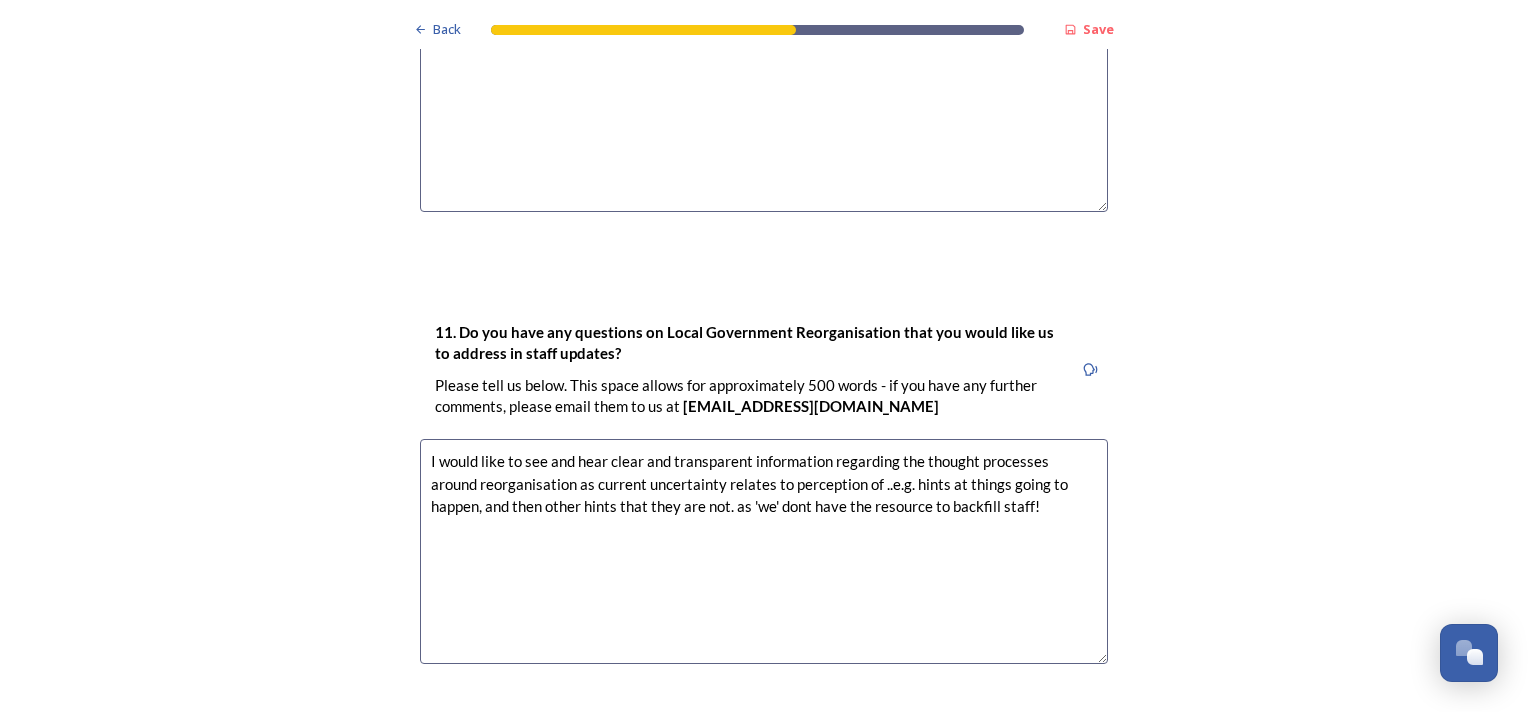 click on "I would like to see and hear clear and transparent information regarding the thought processes around reorganisation as current uncertainty relates to perception of ..e.g. hints at things going to happen, and then other hints that they are not. as 'we' dont have the resource to backfill staff!" at bounding box center (764, 551) 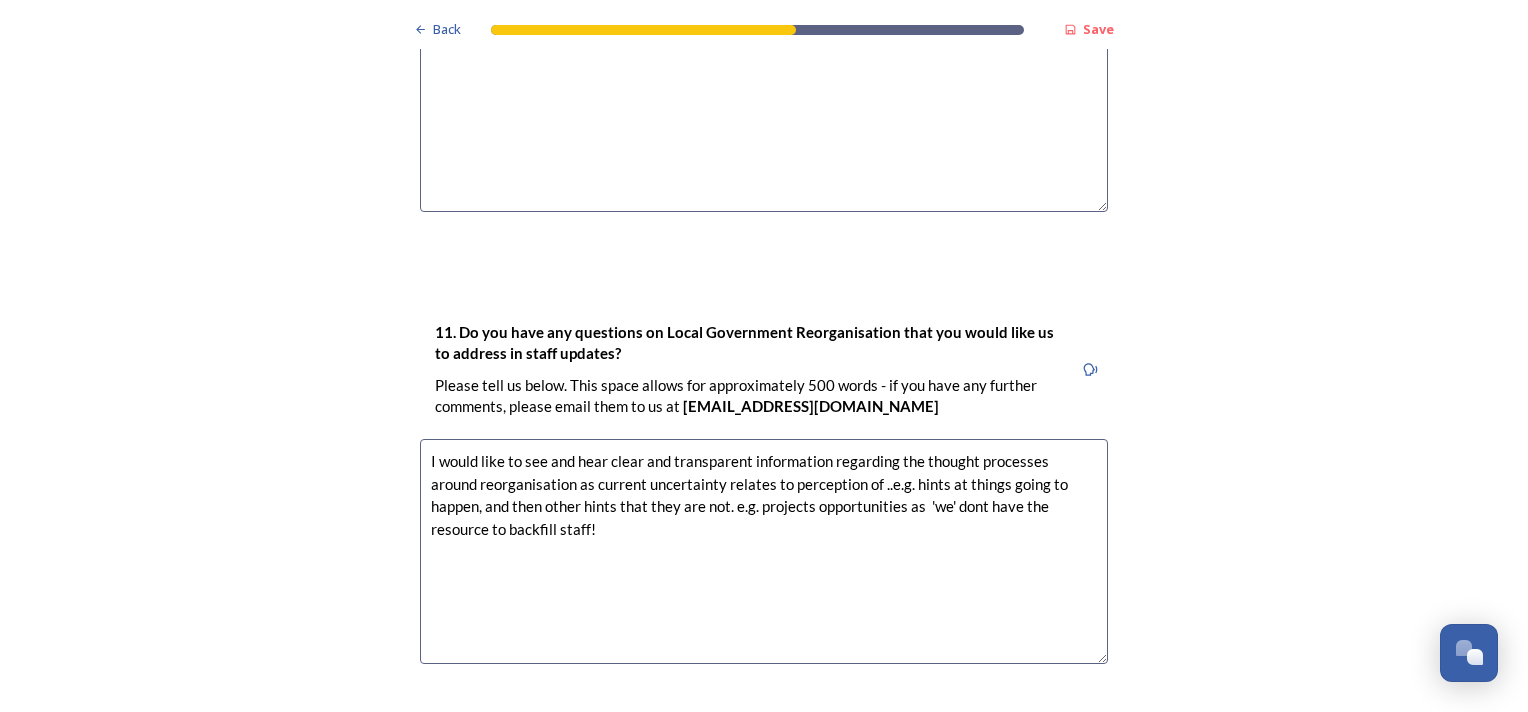 click on "I would like to see and hear clear and transparent information regarding the thought processes around reorganisation as current uncertainty relates to perception of ..e.g. hints at things going to happen, and then other hints that they are not. e.g. projects opportunities as  'we' dont have the resource to backfill staff!" at bounding box center (764, 551) 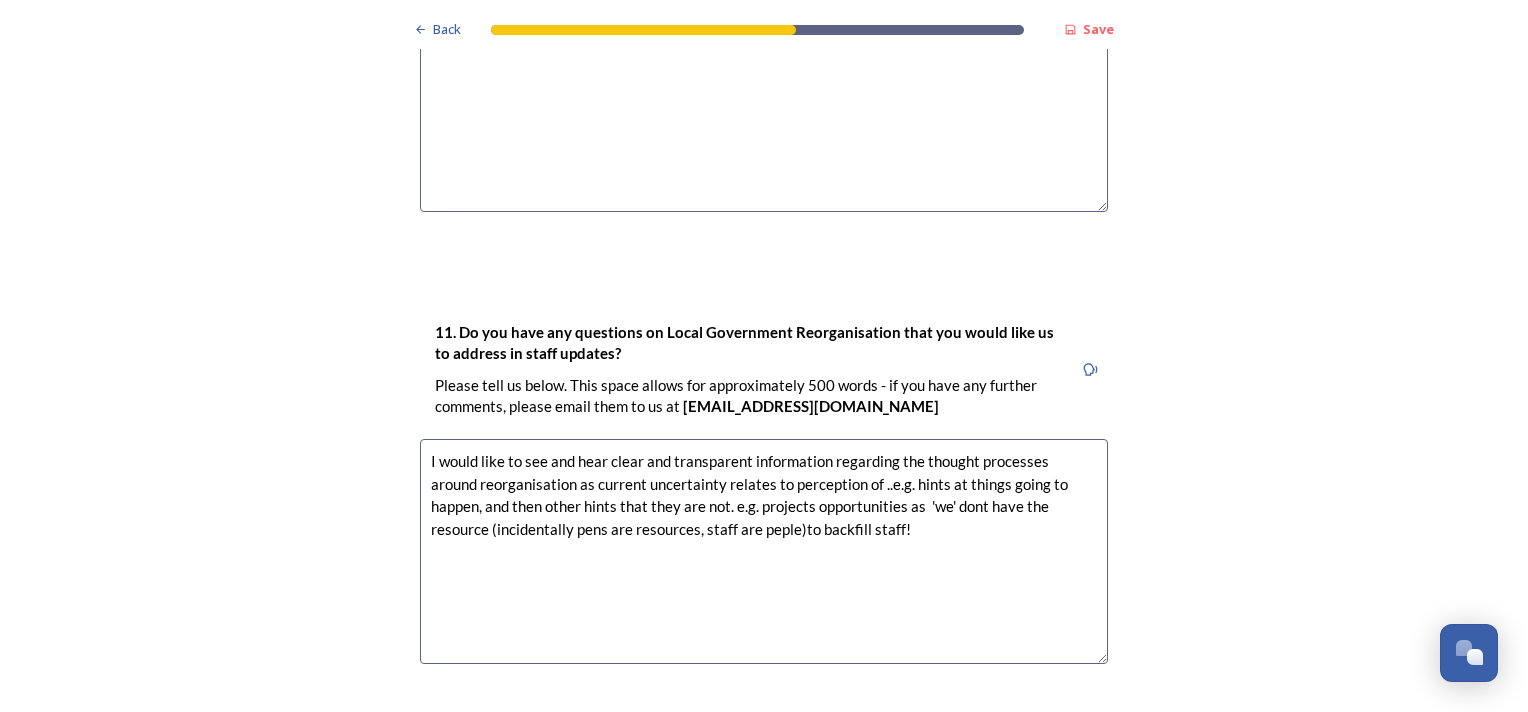 click on "I would like to see and hear clear and transparent information regarding the thought processes around reorganisation as current uncertainty relates to perception of ..e.g. hints at things going to happen, and then other hints that they are not. e.g. projects opportunities as  'we' dont have the resource (incidentally pens are resources, staff are peple)to backfill staff!" at bounding box center (764, 551) 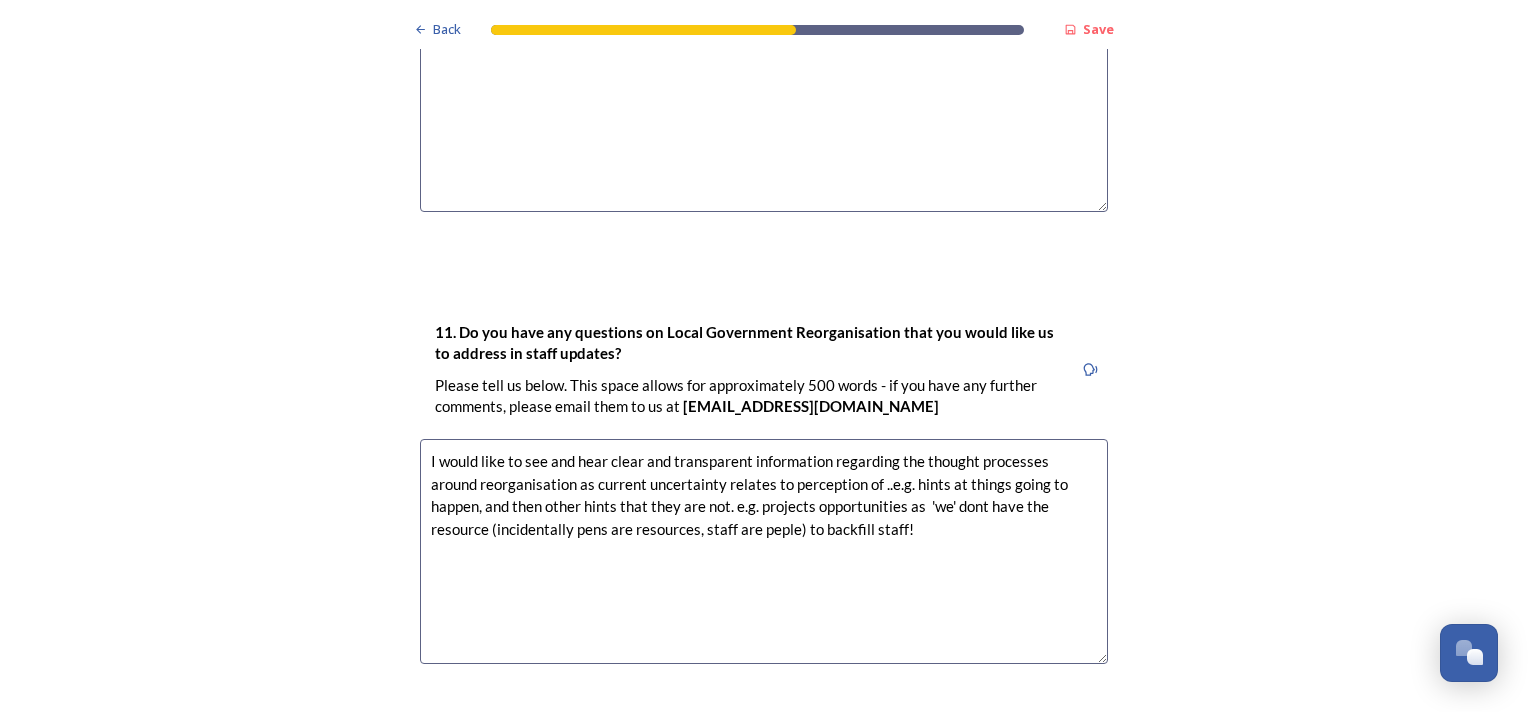 click on "I would like to see and hear clear and transparent information regarding the thought processes around reorganisation as current uncertainty relates to perception of ..e.g. hints at things going to happen, and then other hints that they are not. e.g. projects opportunities as  'we' dont have the resource (incidentally pens are resources, staff are peple) to backfill staff!" at bounding box center [764, 551] 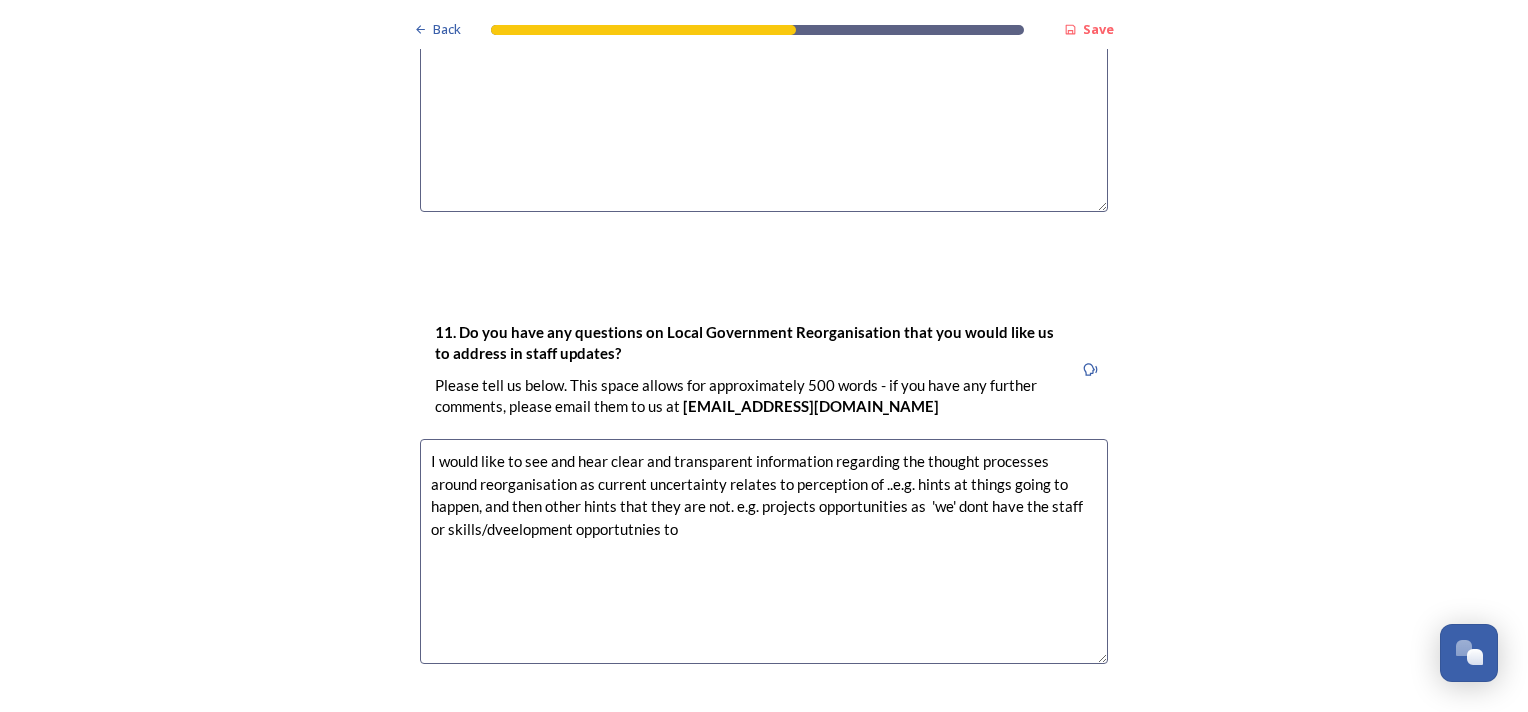 drag, startPoint x: 512, startPoint y: 430, endPoint x: 995, endPoint y: 388, distance: 484.82266 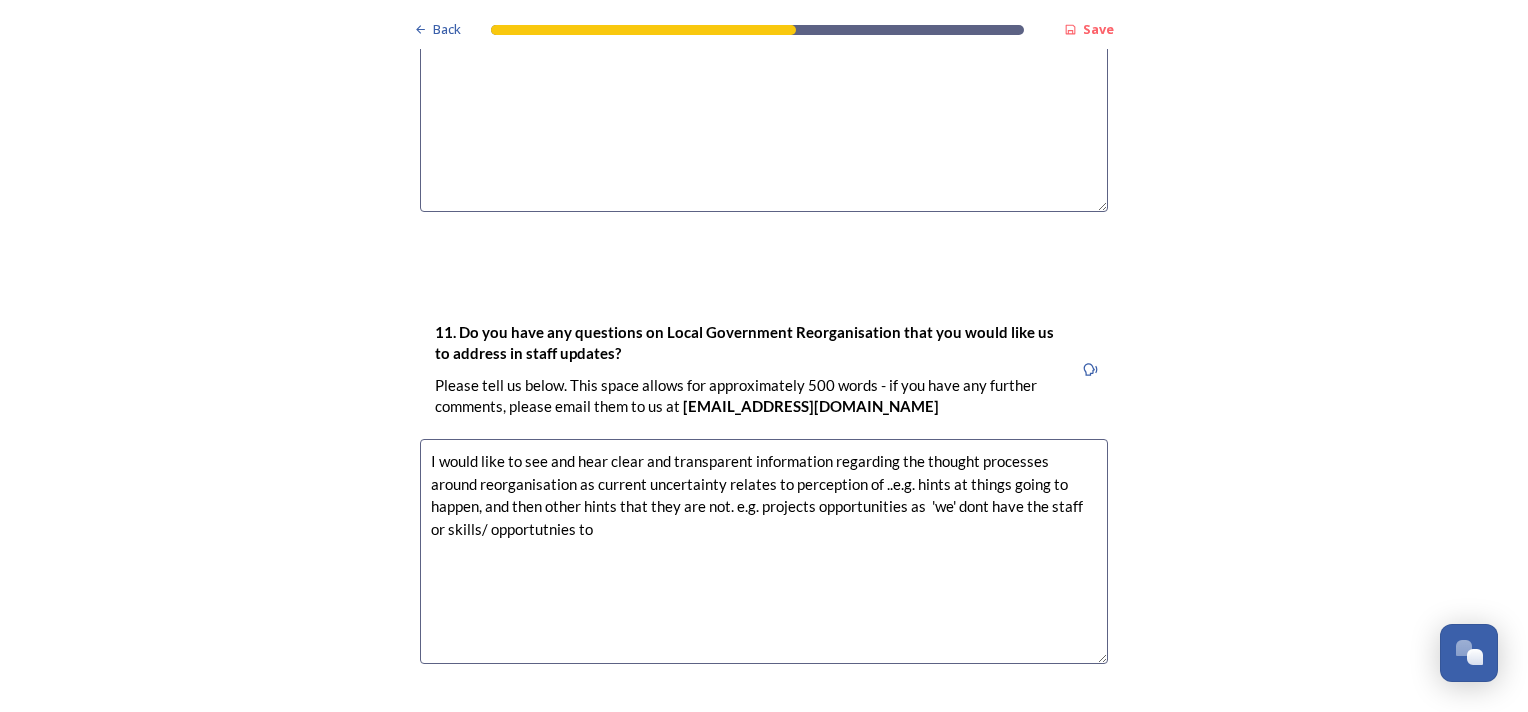 click on "I would like to see and hear clear and transparent information regarding the thought processes around reorganisation as current uncertainty relates to perception of ..e.g. hints at things going to happen, and then other hints that they are not. e.g. projects opportunities as  'we' dont have the staff or skills/ opportutnies to" at bounding box center (764, 551) 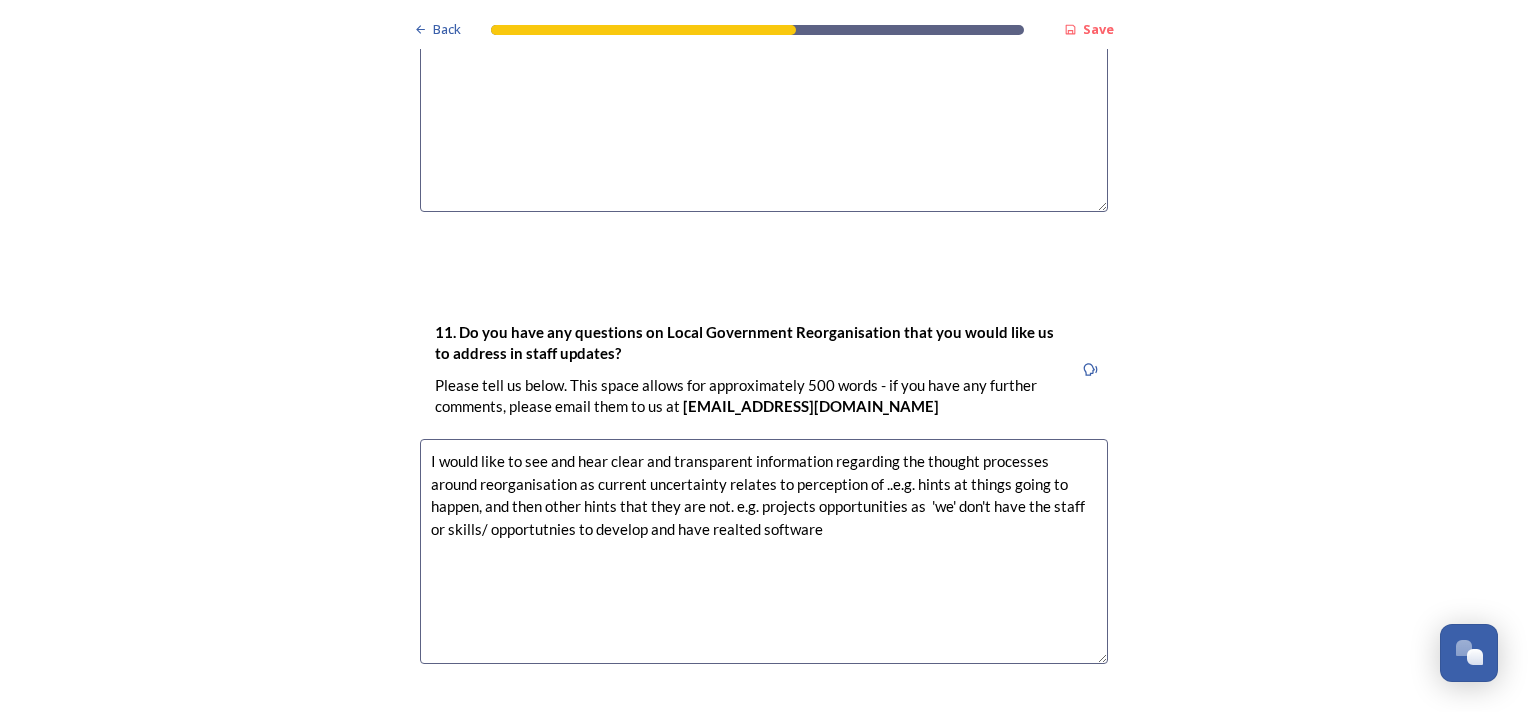 click on "I would like to see and hear clear and transparent information regarding the thought processes around reorganisation as current uncertainty relates to perception of ..e.g. hints at things going to happen, and then other hints that they are not. e.g. projects opportunities as  'we' don't have the staff or skills/ opportutnies to develop and have realted software" at bounding box center (764, 551) 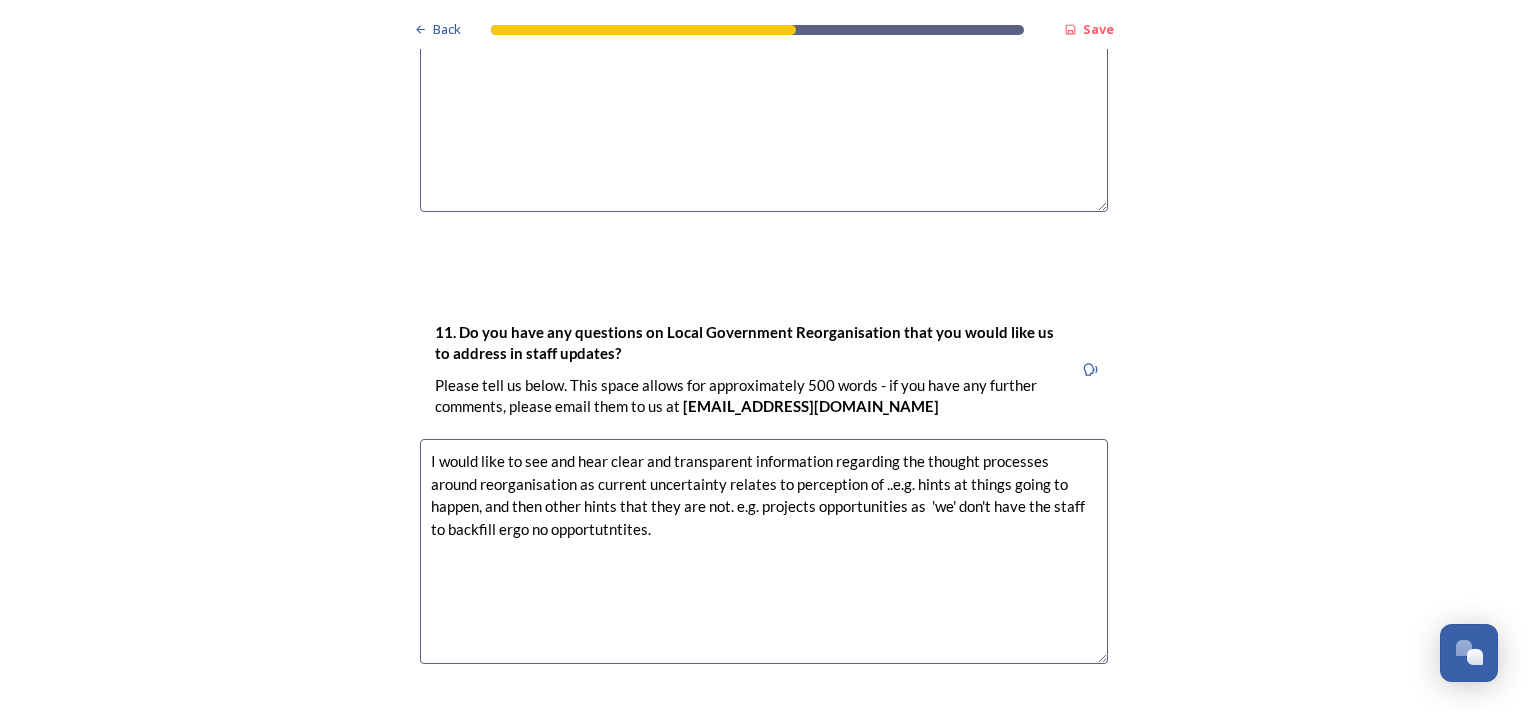 type on "I would like to see and hear clear and transparent information regarding the thought processes around reorganisation as current uncertainty relates to perception of ..e.g. hints at things going to happen, and then other hints that they are not. e.g. projects opportunities as  'we' don't have the staff to backfill ergo no opportutntites." 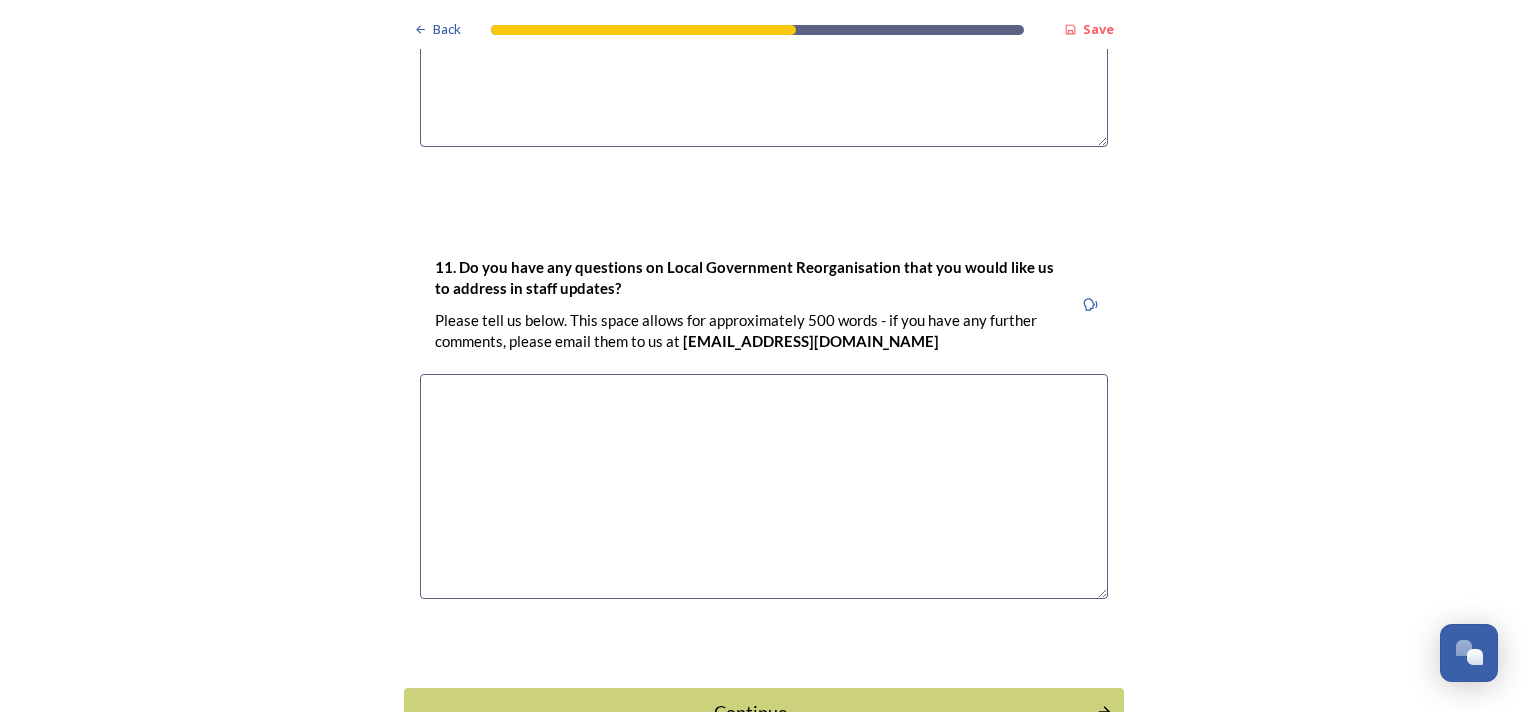 scroll, scrollTop: 6000, scrollLeft: 0, axis: vertical 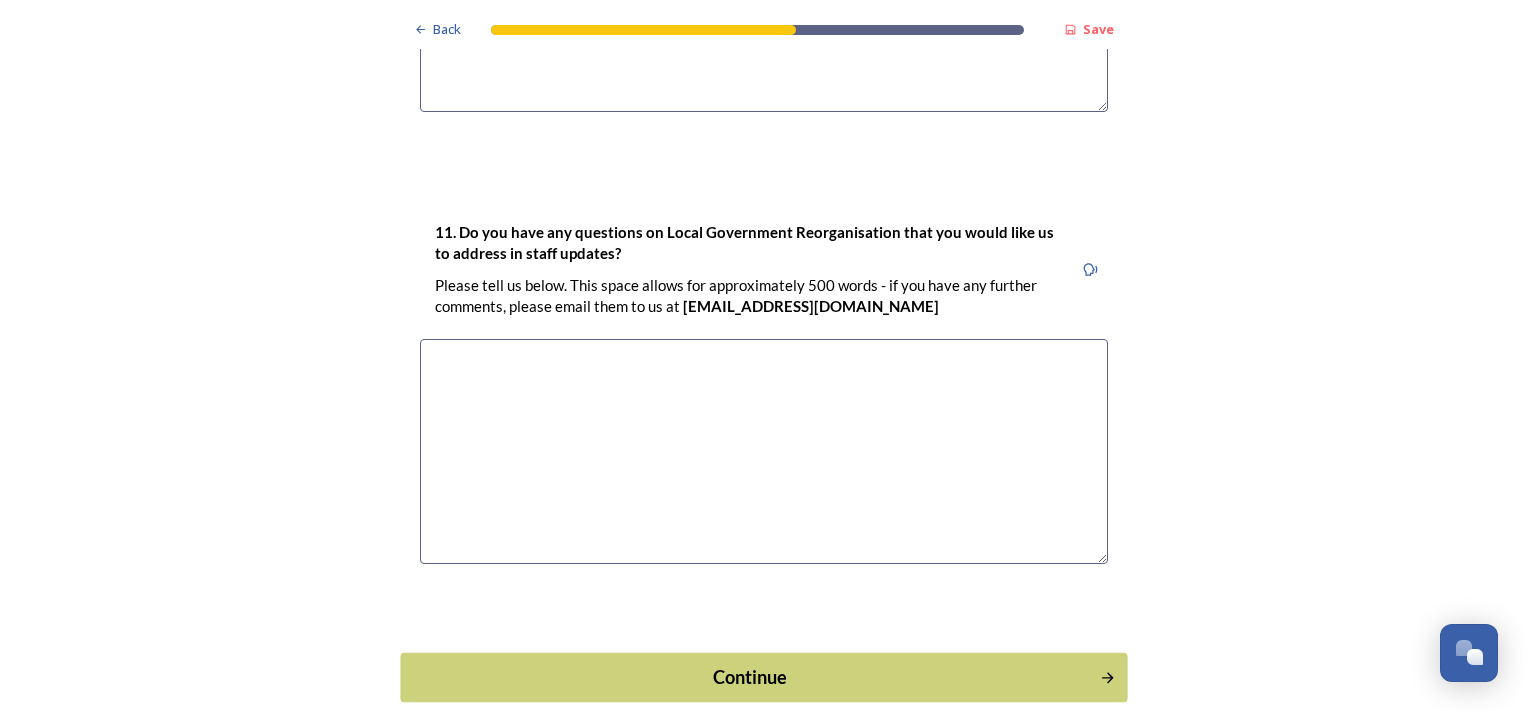 type 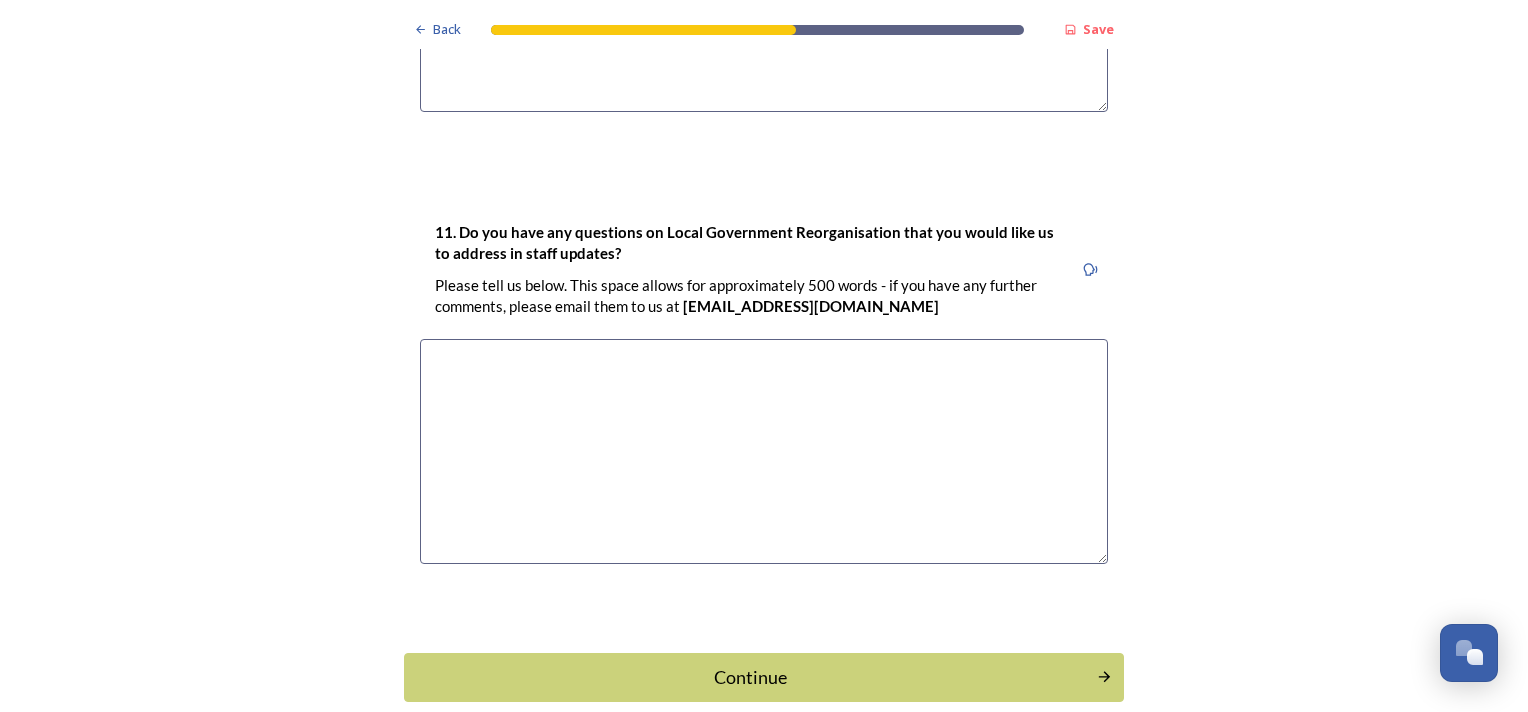 click on "Continue" at bounding box center [750, 677] 